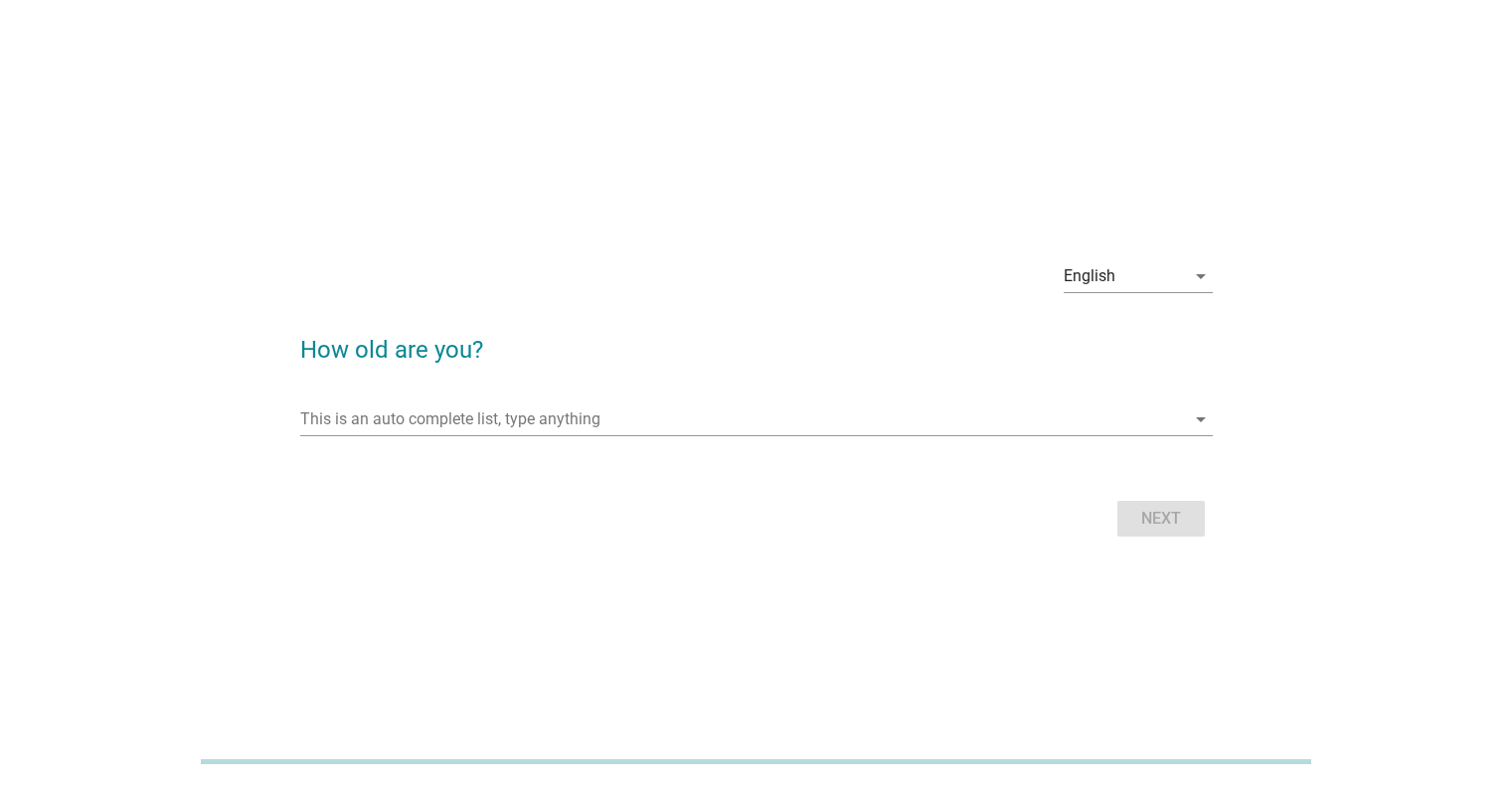 scroll, scrollTop: 0, scrollLeft: 0, axis: both 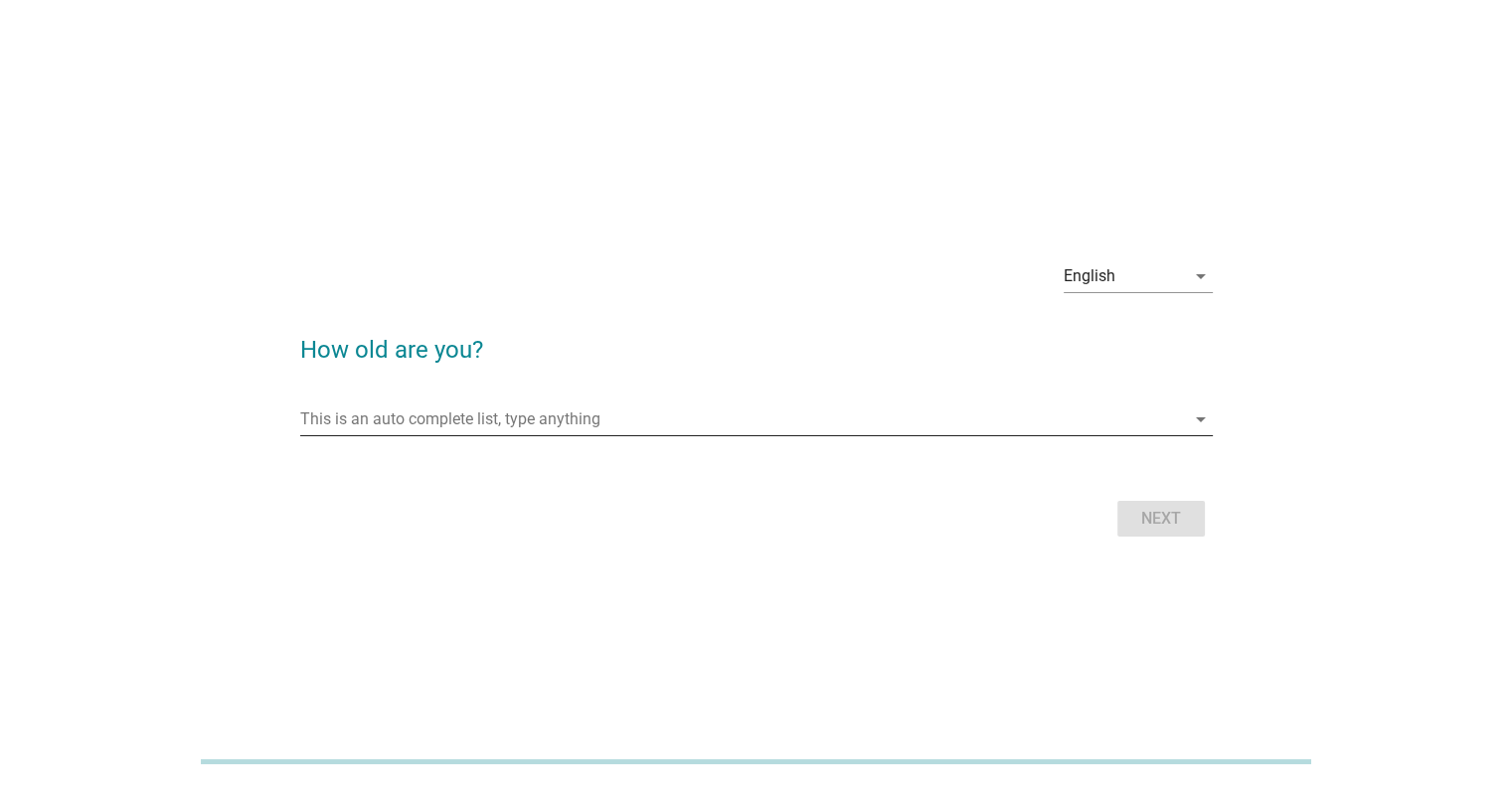 drag, startPoint x: 600, startPoint y: 437, endPoint x: 599, endPoint y: 420, distance: 17.029386 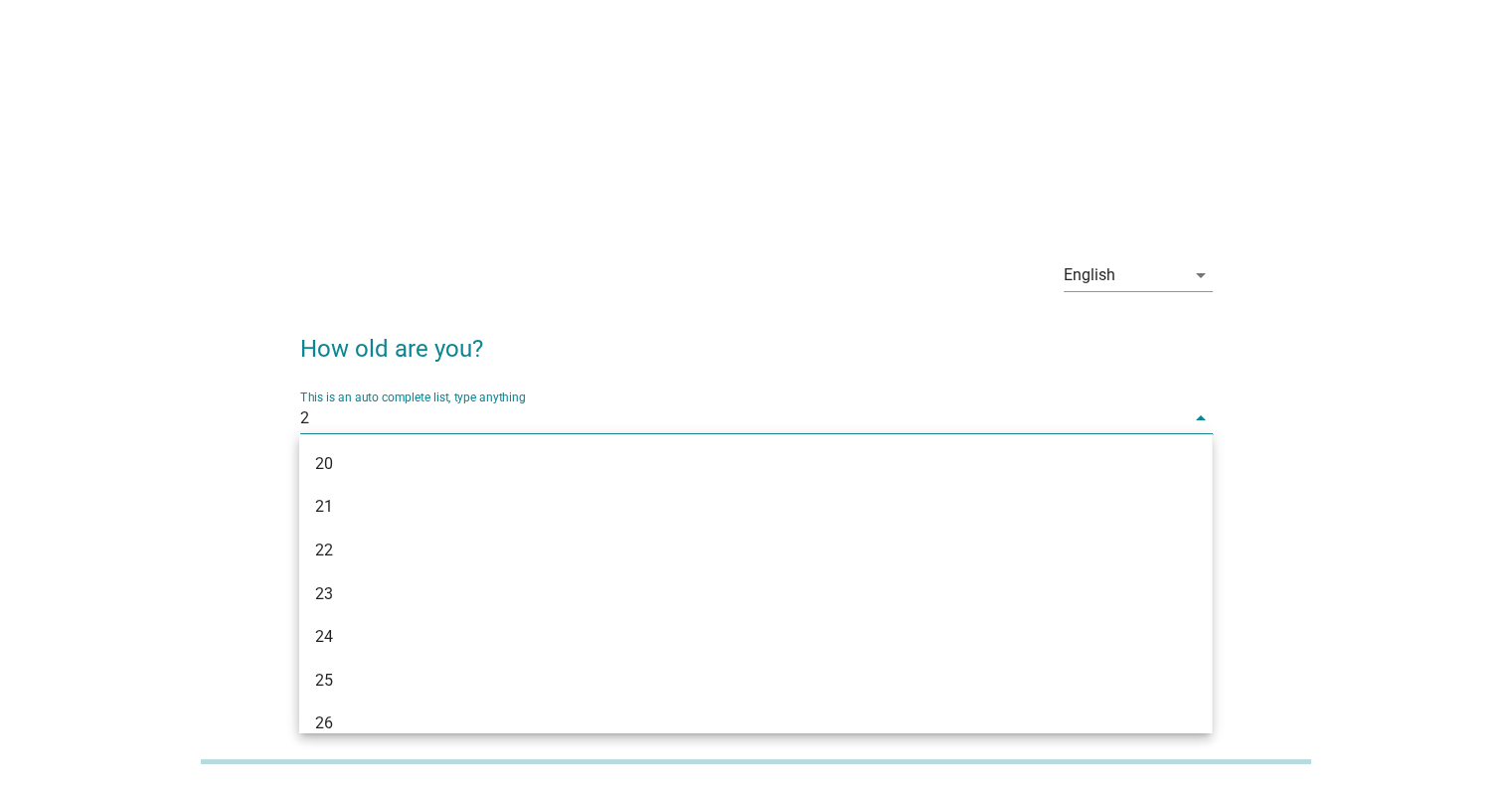 type on "27" 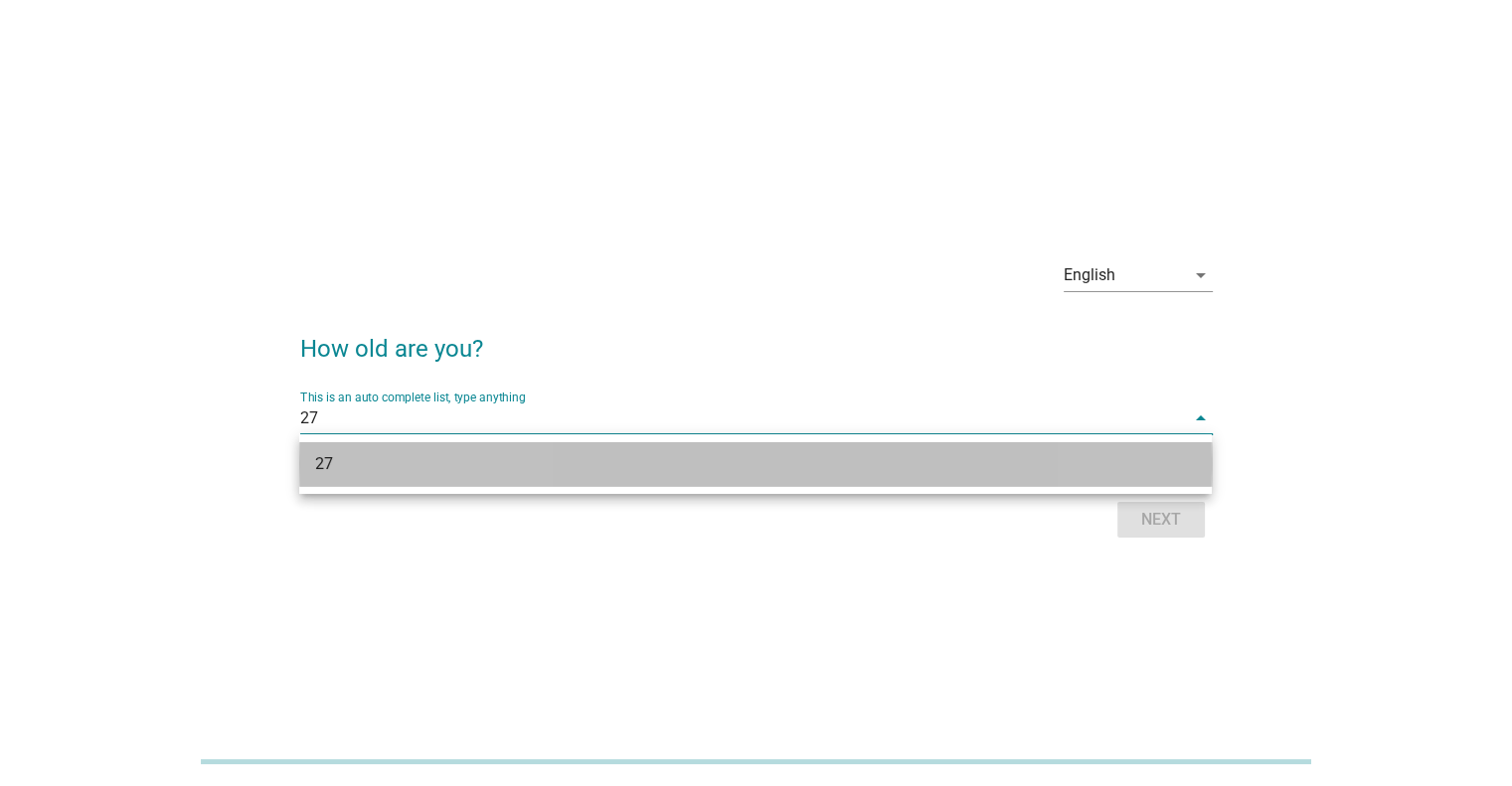 click on "27" at bounding box center (719, 464) 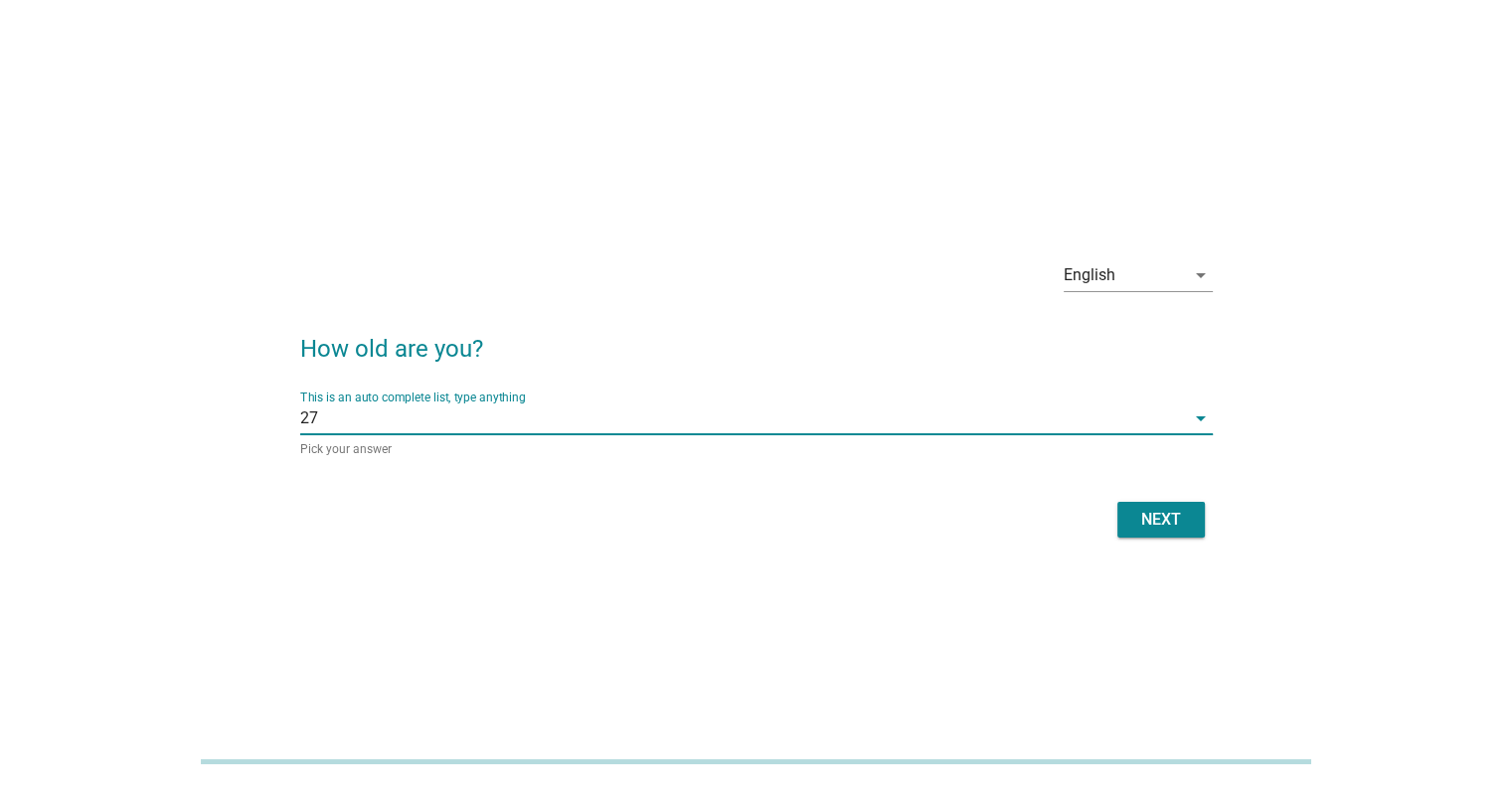 click on "Next" at bounding box center (1161, 520) 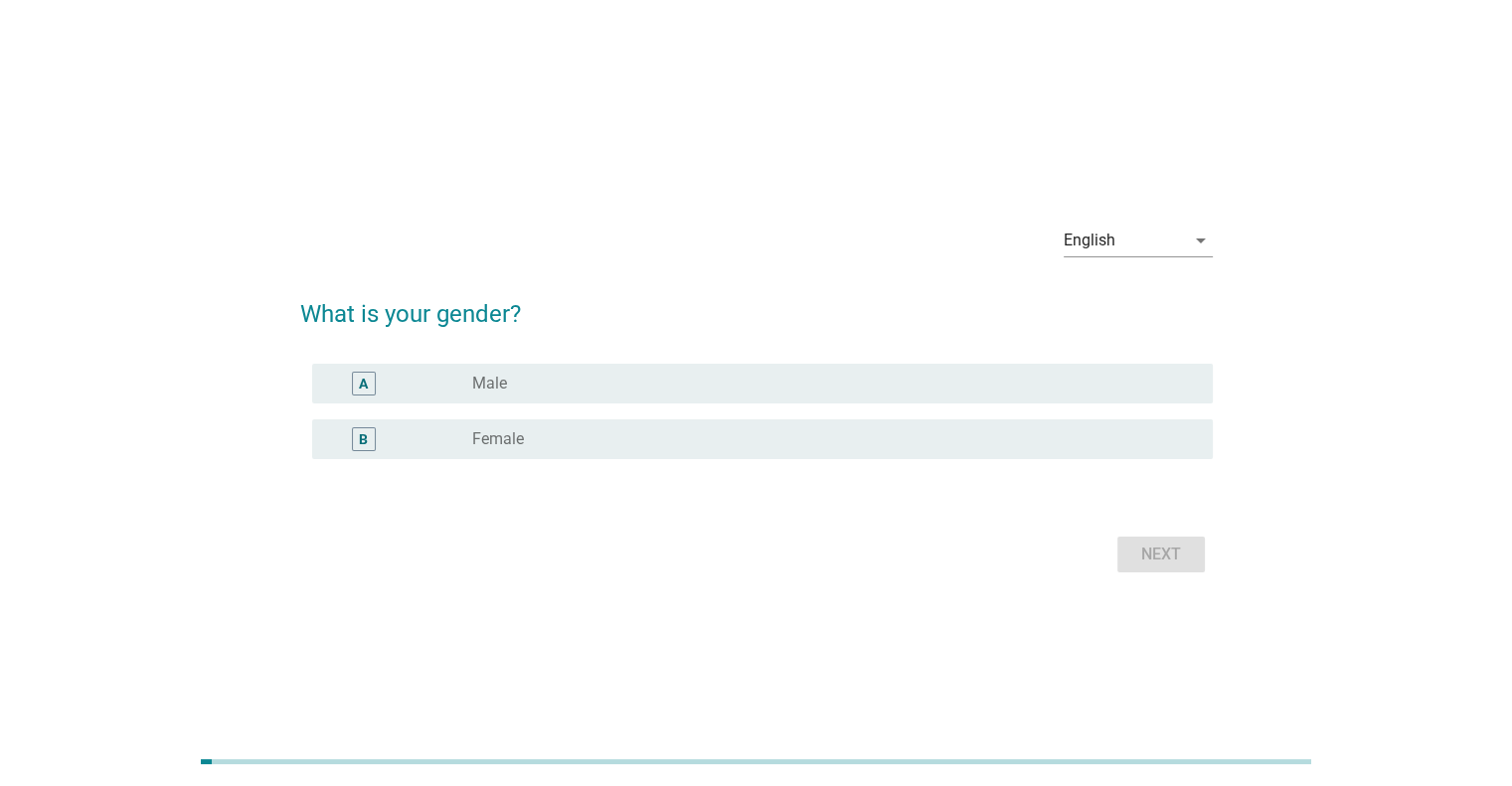 click on "B     radio_button_unchecked Female" at bounding box center (762, 439) 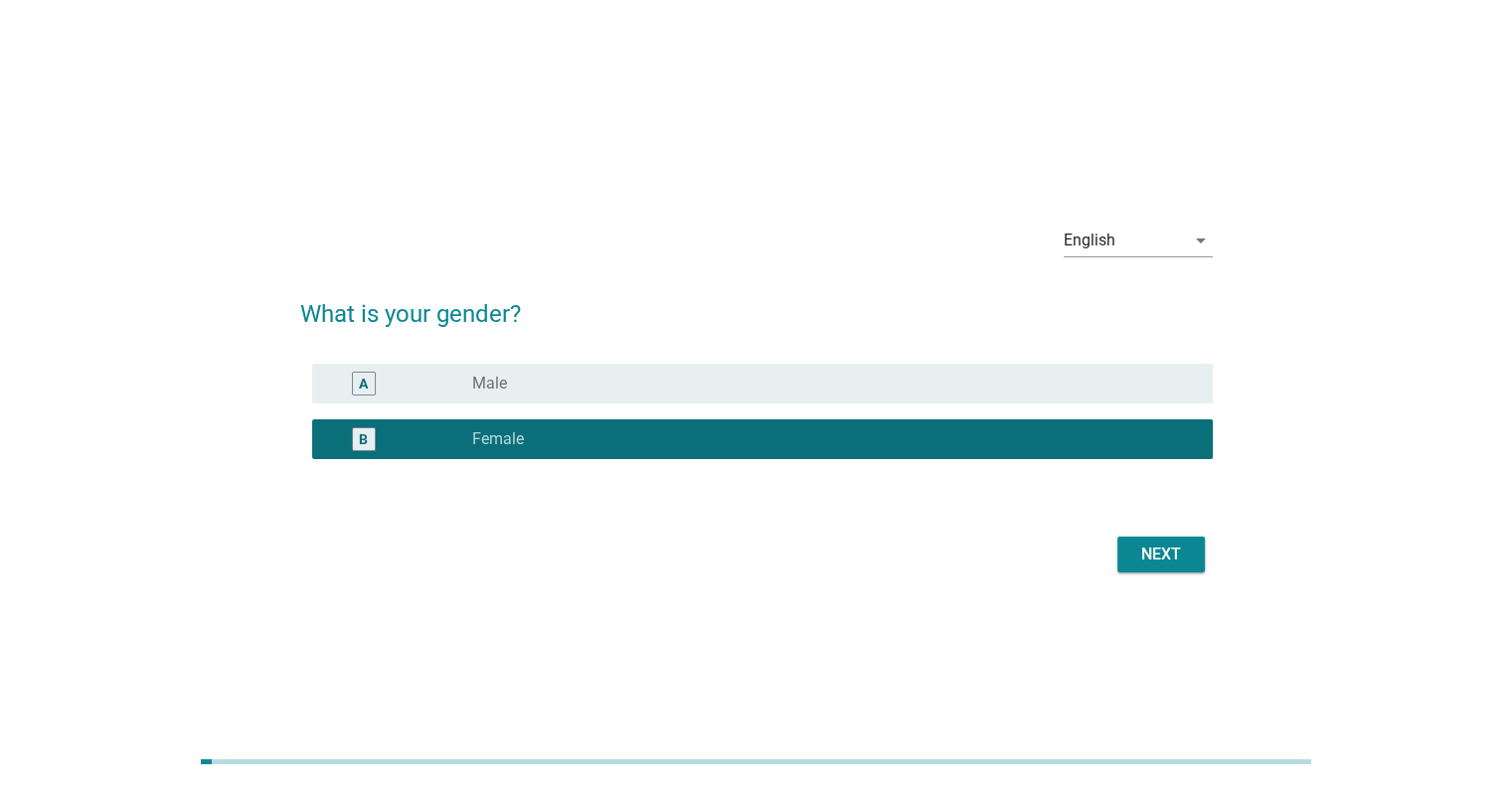 click on "Next" at bounding box center [1161, 554] 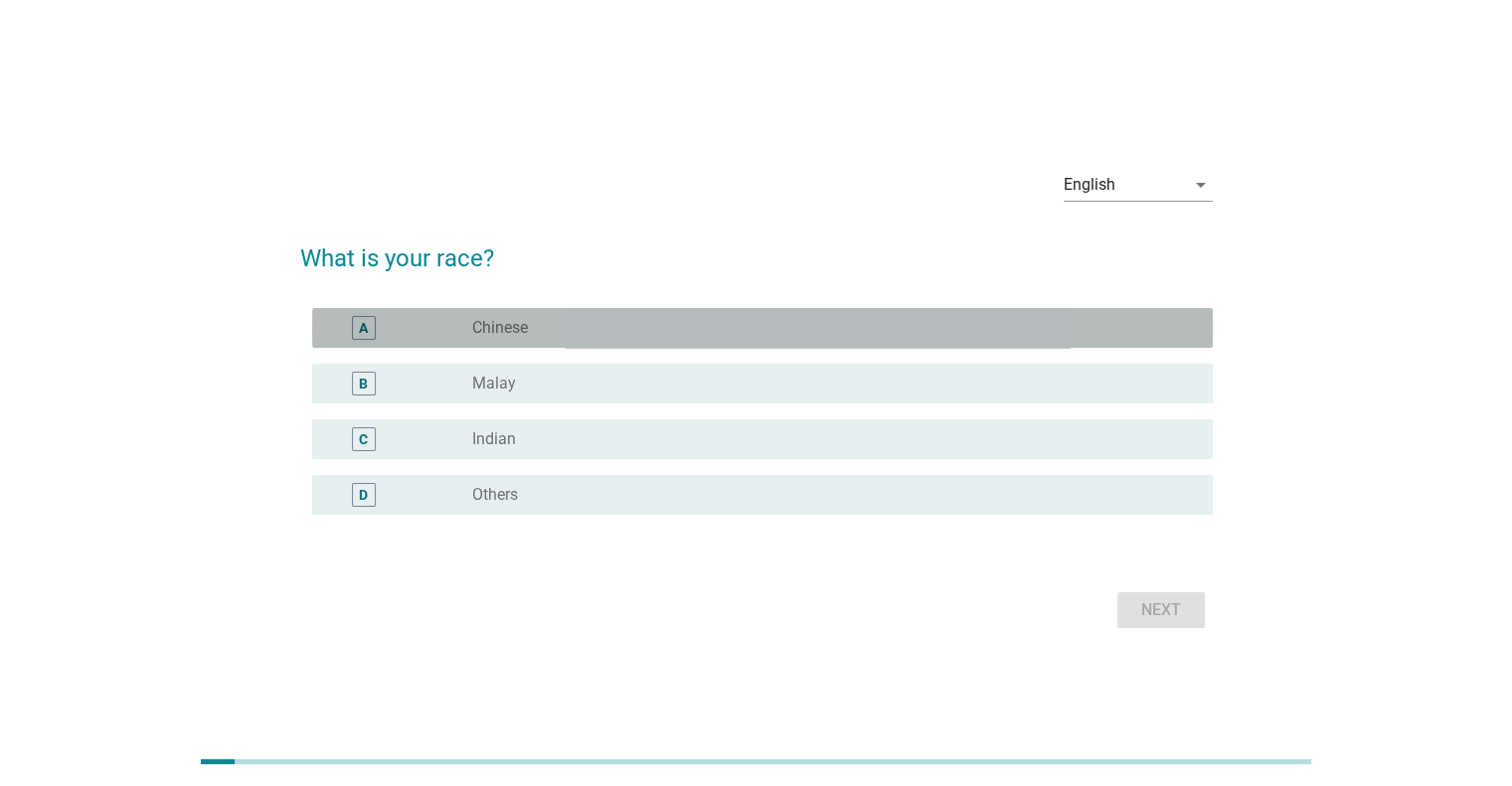 click on "radio_button_unchecked Chinese" at bounding box center [826, 328] 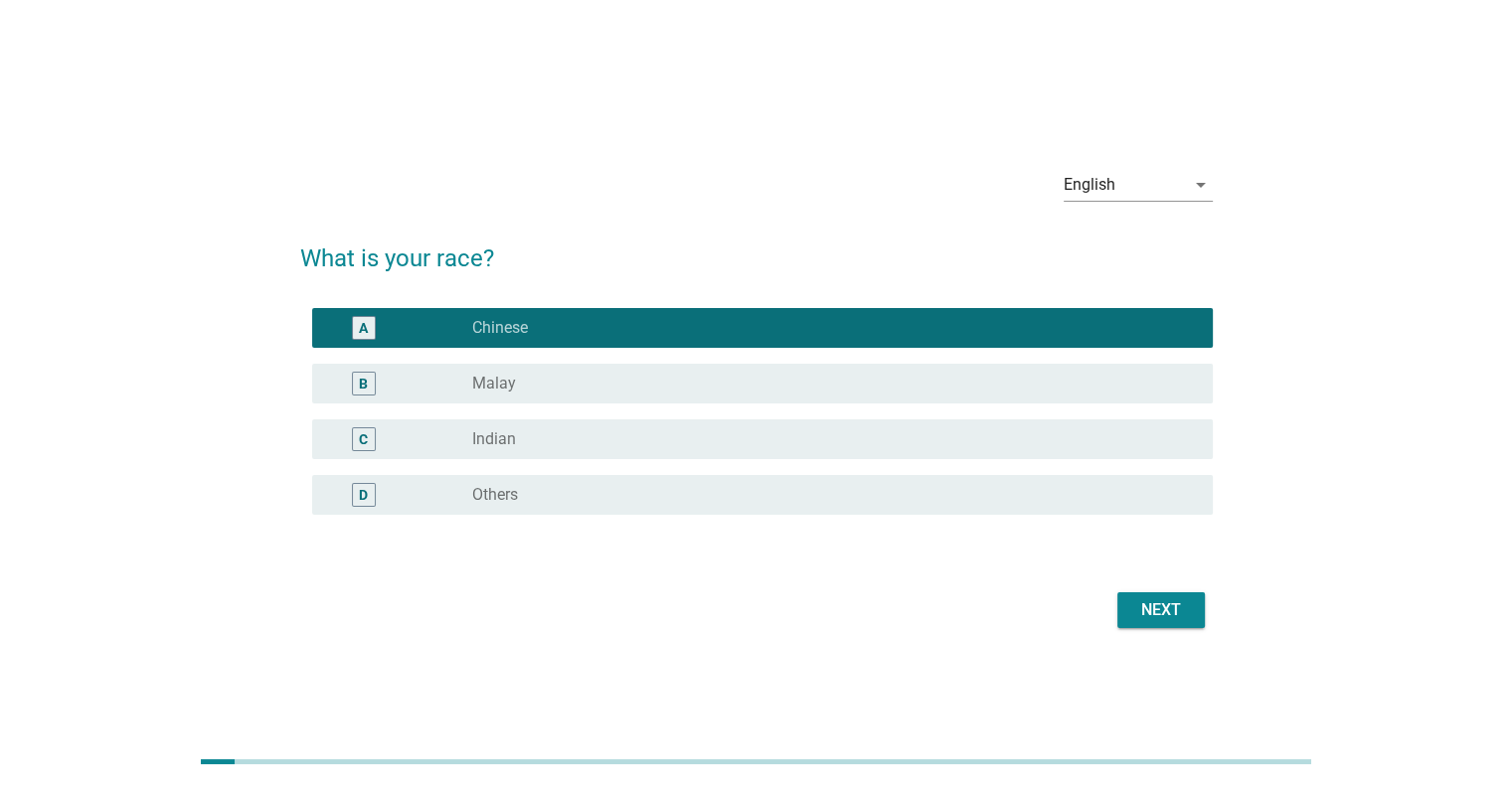 click on "Next" at bounding box center [1161, 610] 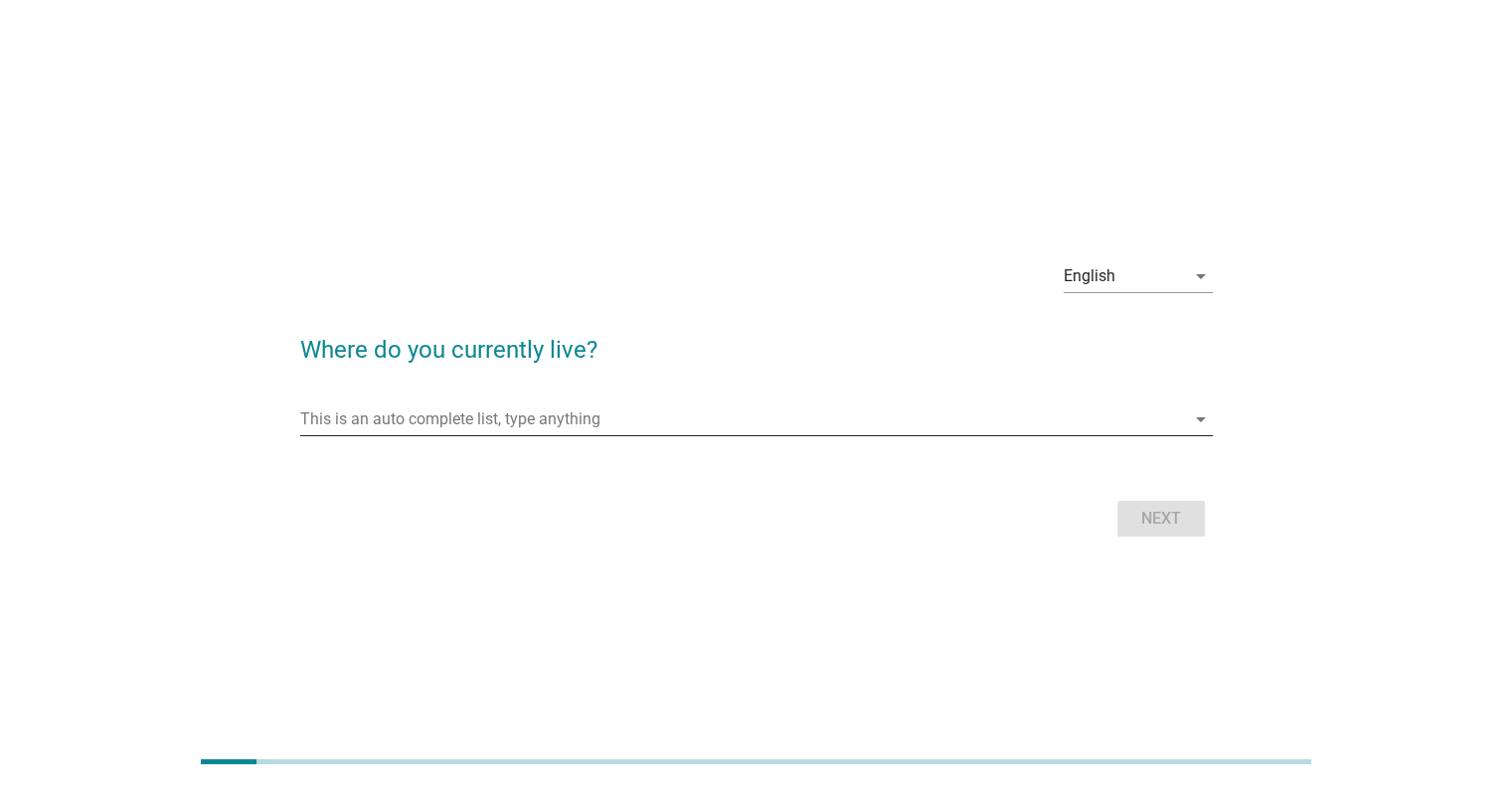 click at bounding box center [743, 419] 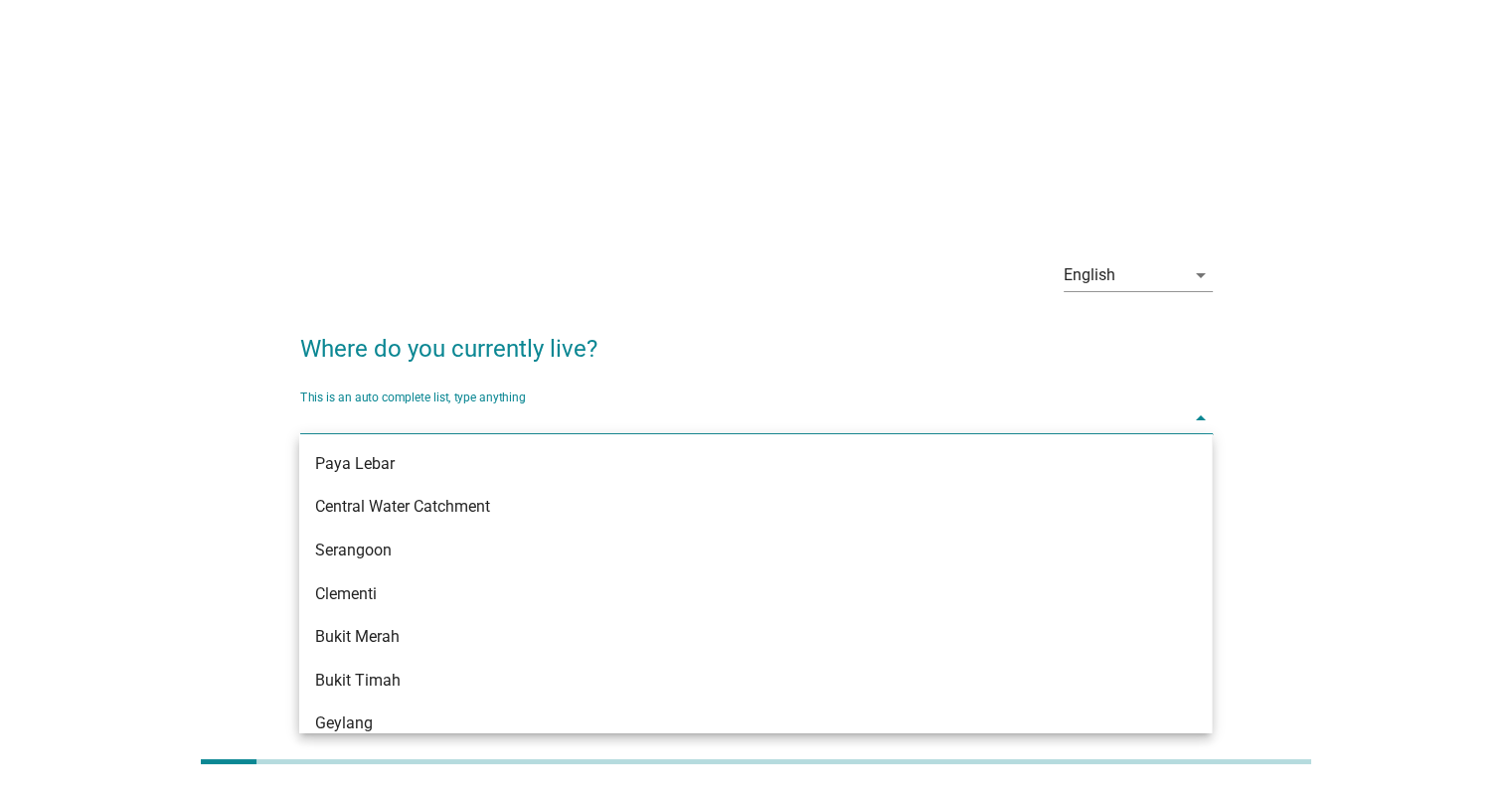type on "q" 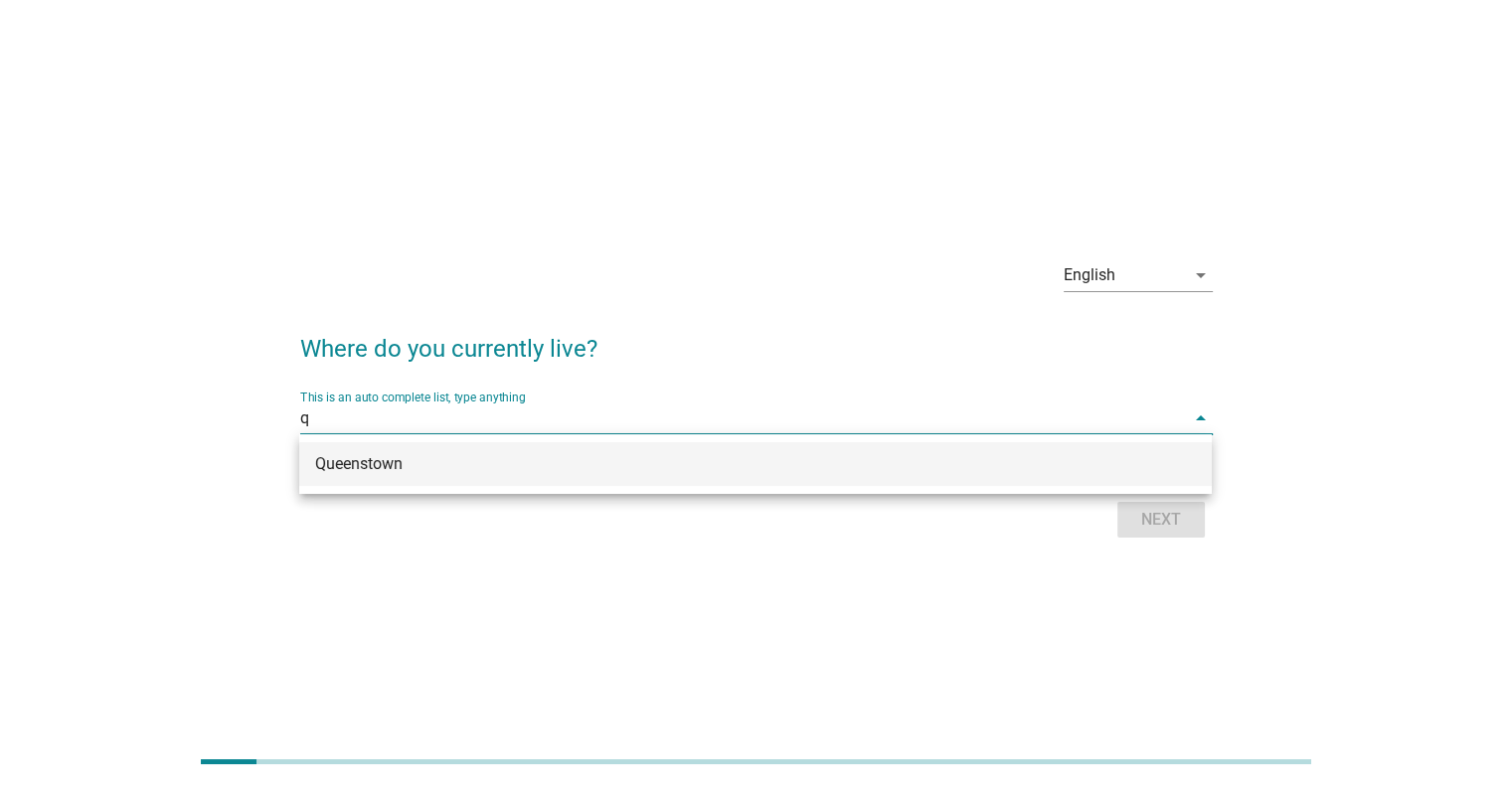 click on "Queenstown" at bounding box center (719, 464) 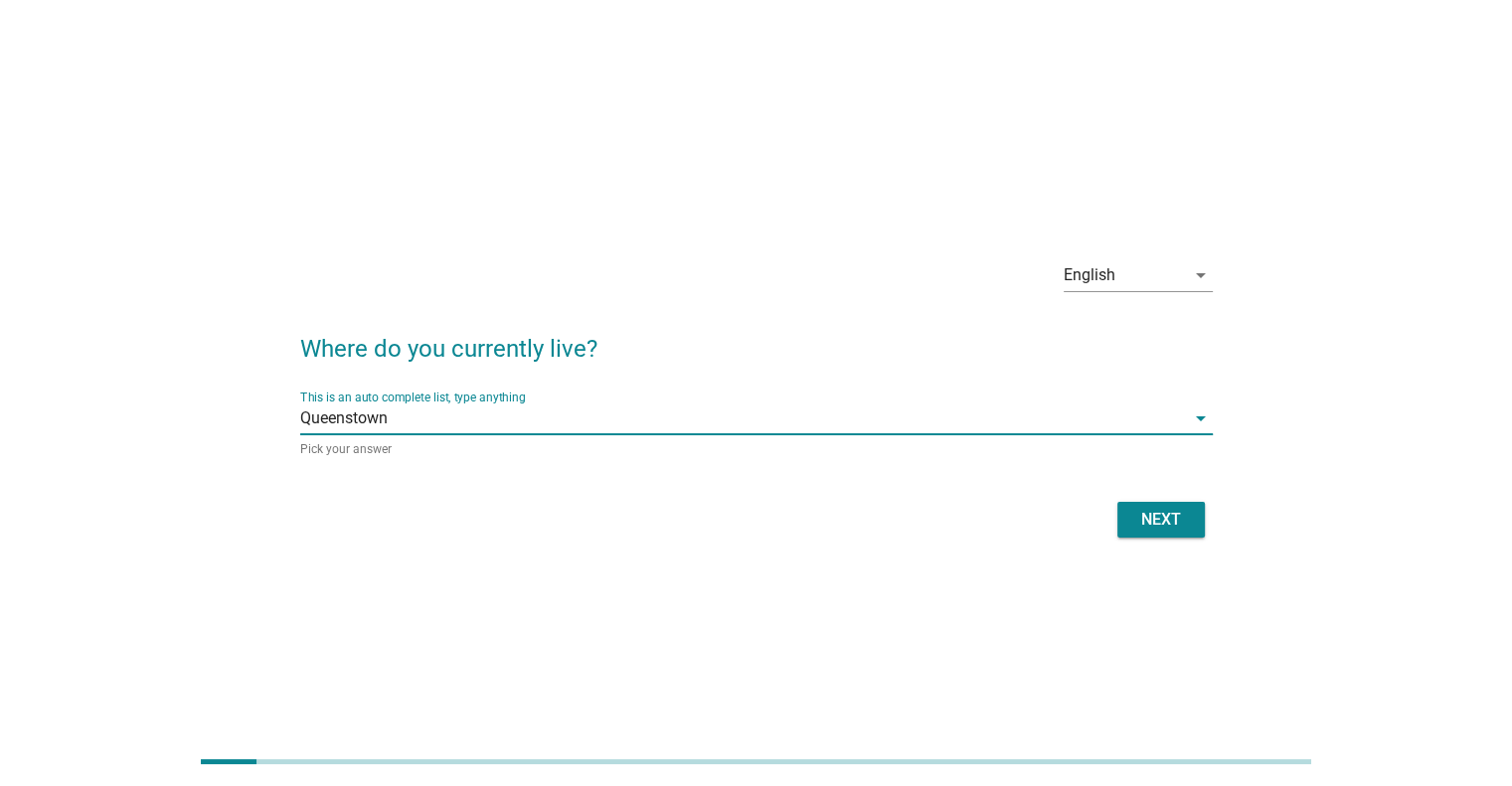 click on "Next" at bounding box center (1161, 520) 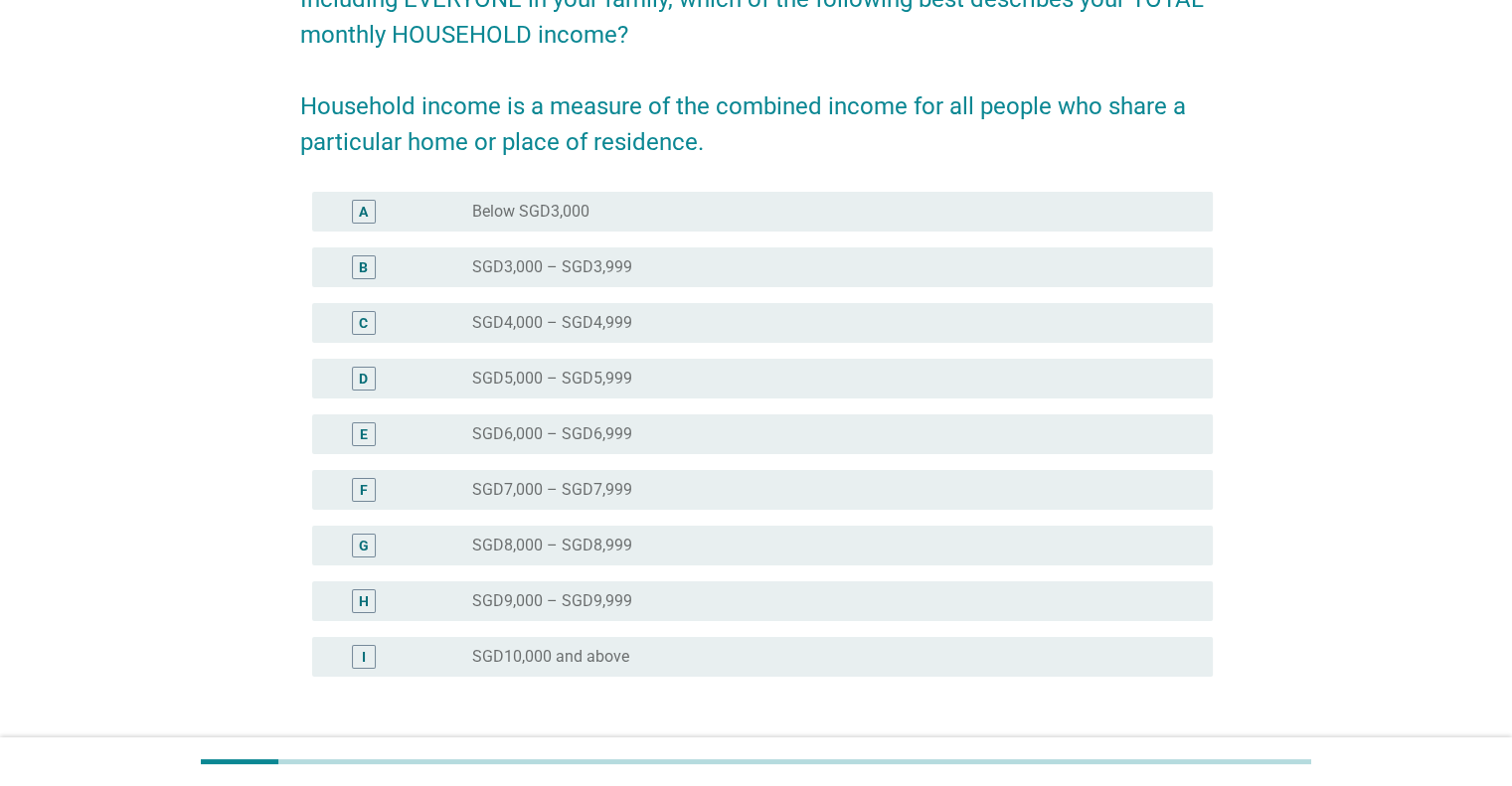 scroll, scrollTop: 298, scrollLeft: 0, axis: vertical 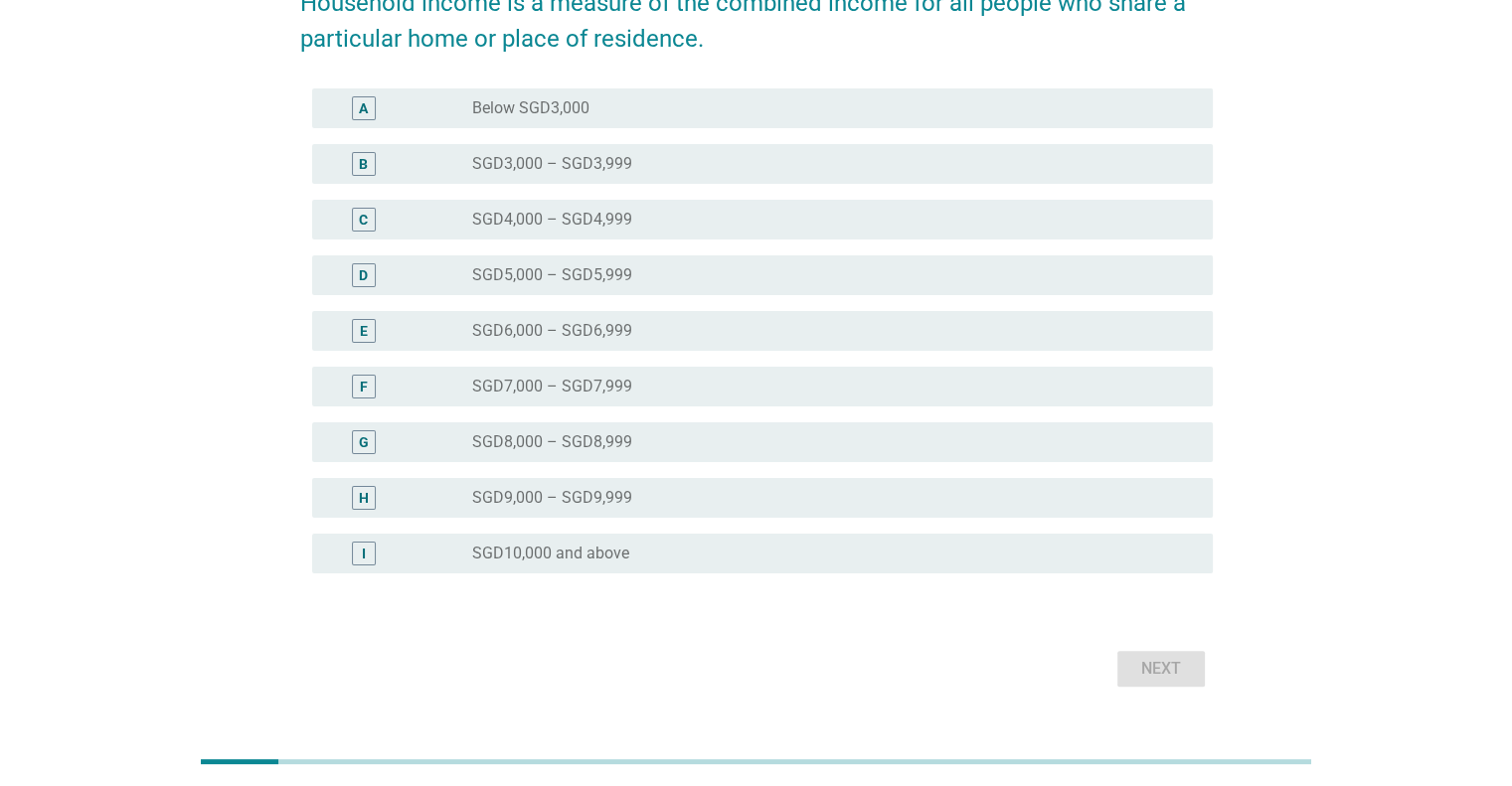 click on "SGD10,000 and above" at bounding box center [551, 553] 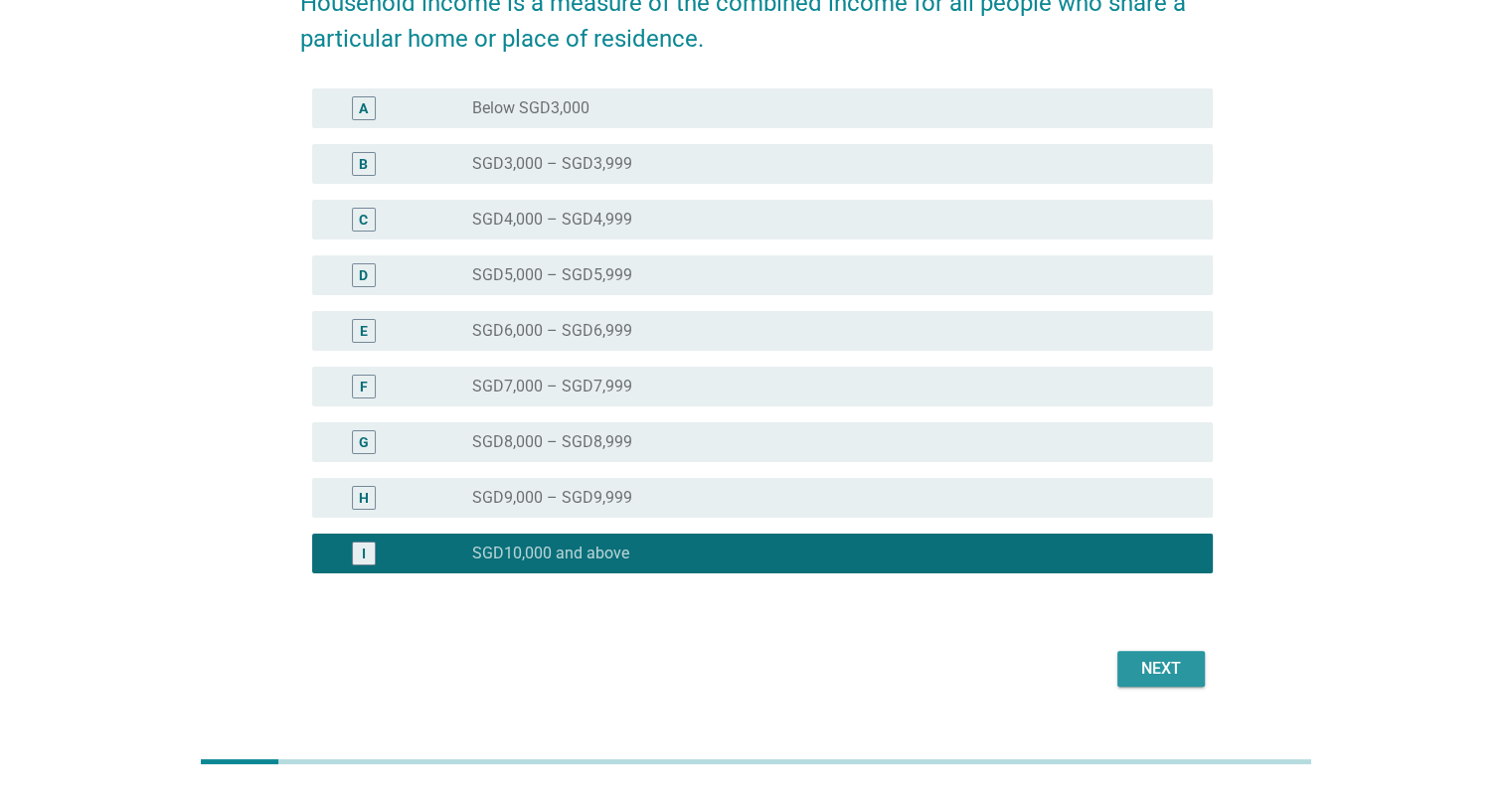 click on "Next" at bounding box center [1161, 669] 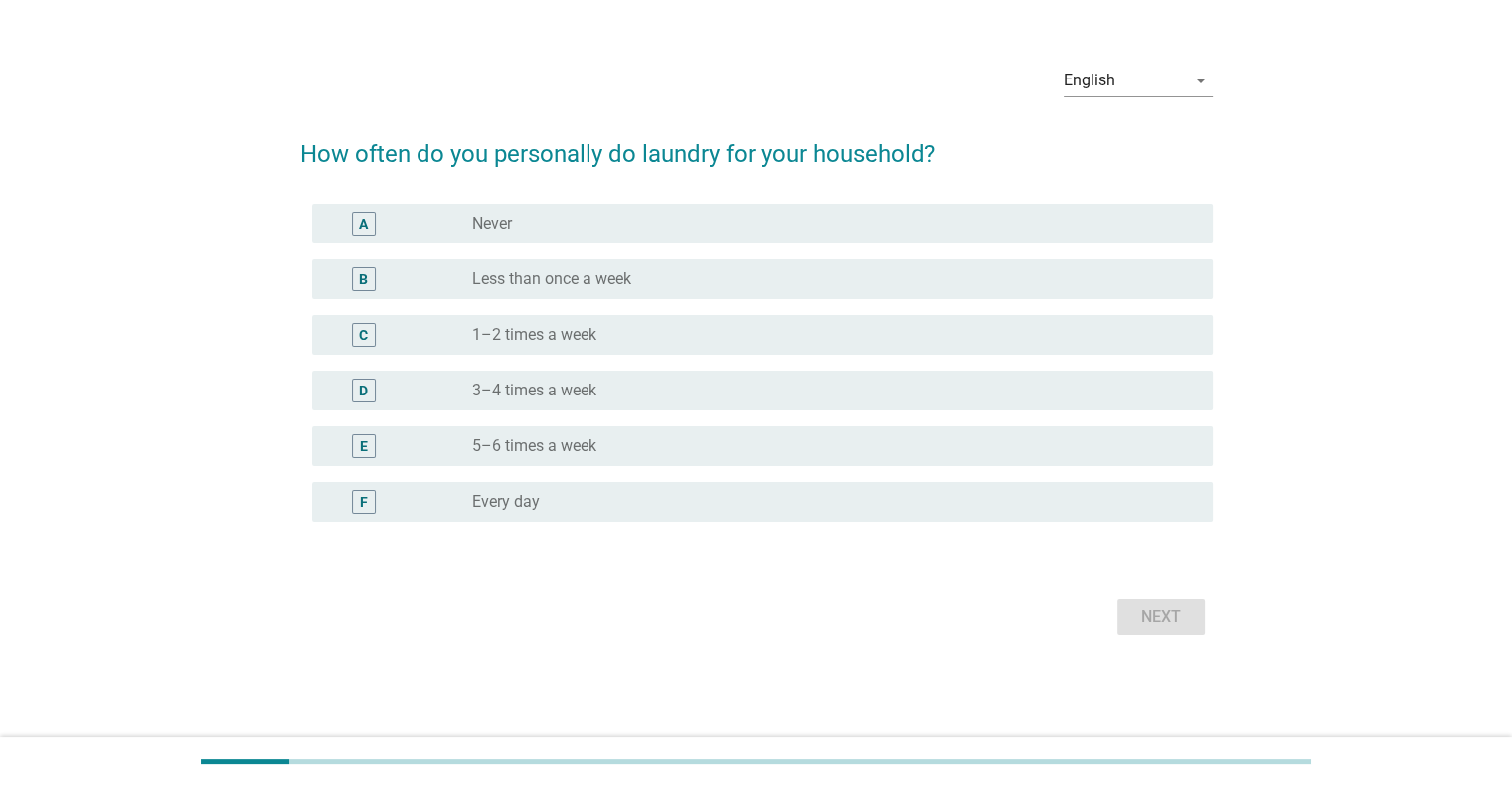 scroll, scrollTop: 0, scrollLeft: 0, axis: both 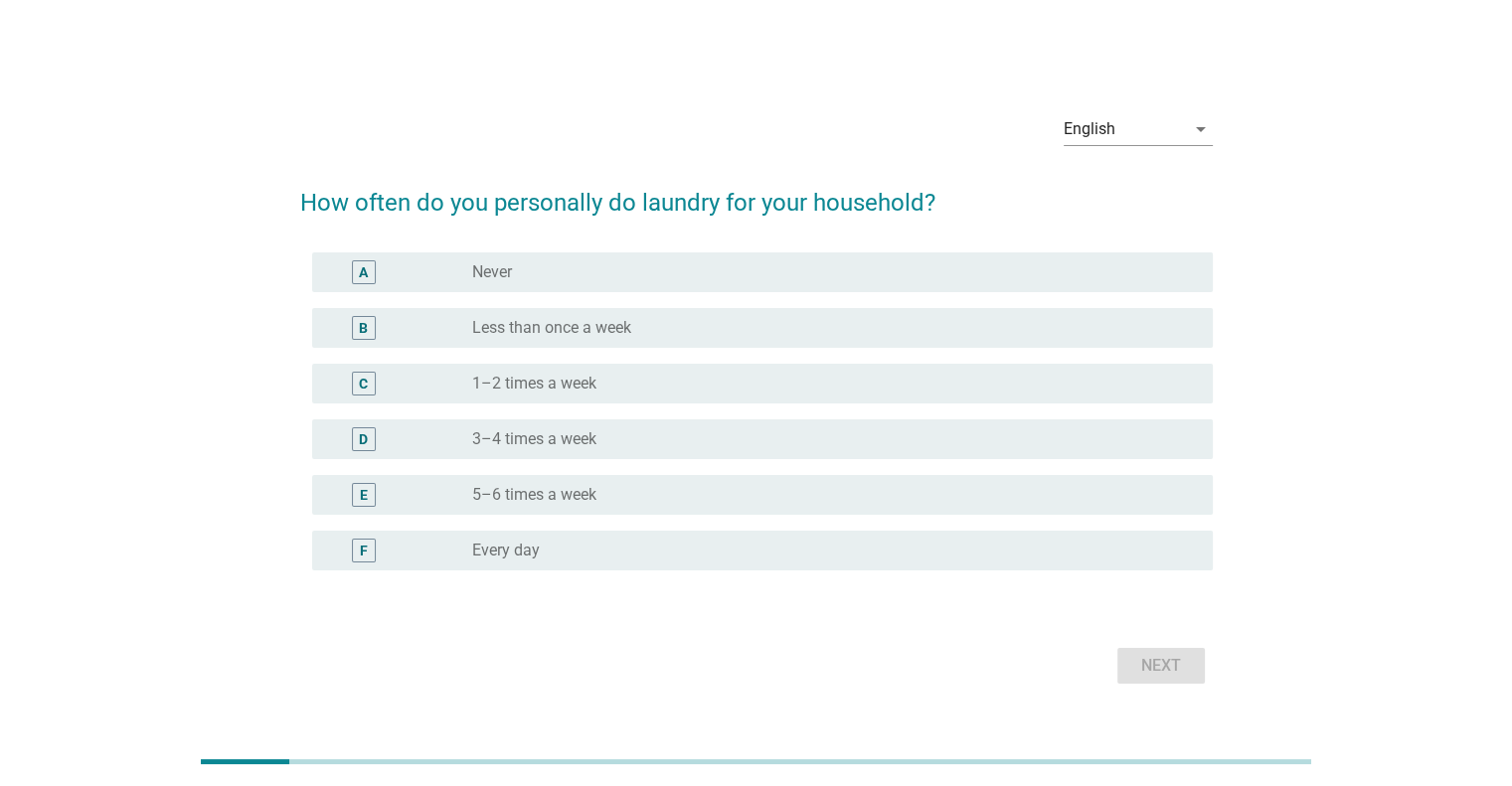 click on "radio_button_unchecked 3–4 times a week" at bounding box center (826, 439) 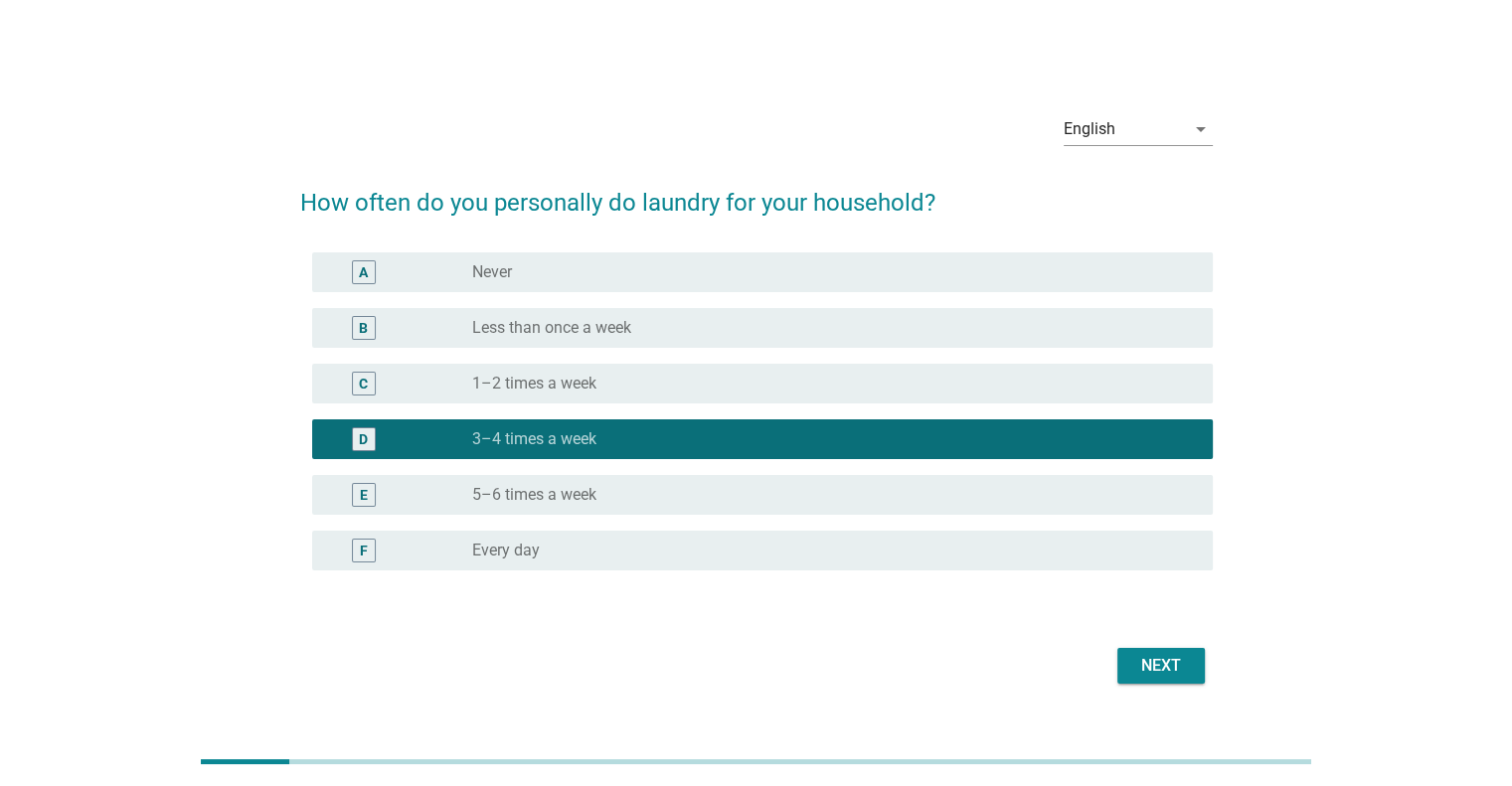 click on "Next" at bounding box center [1161, 666] 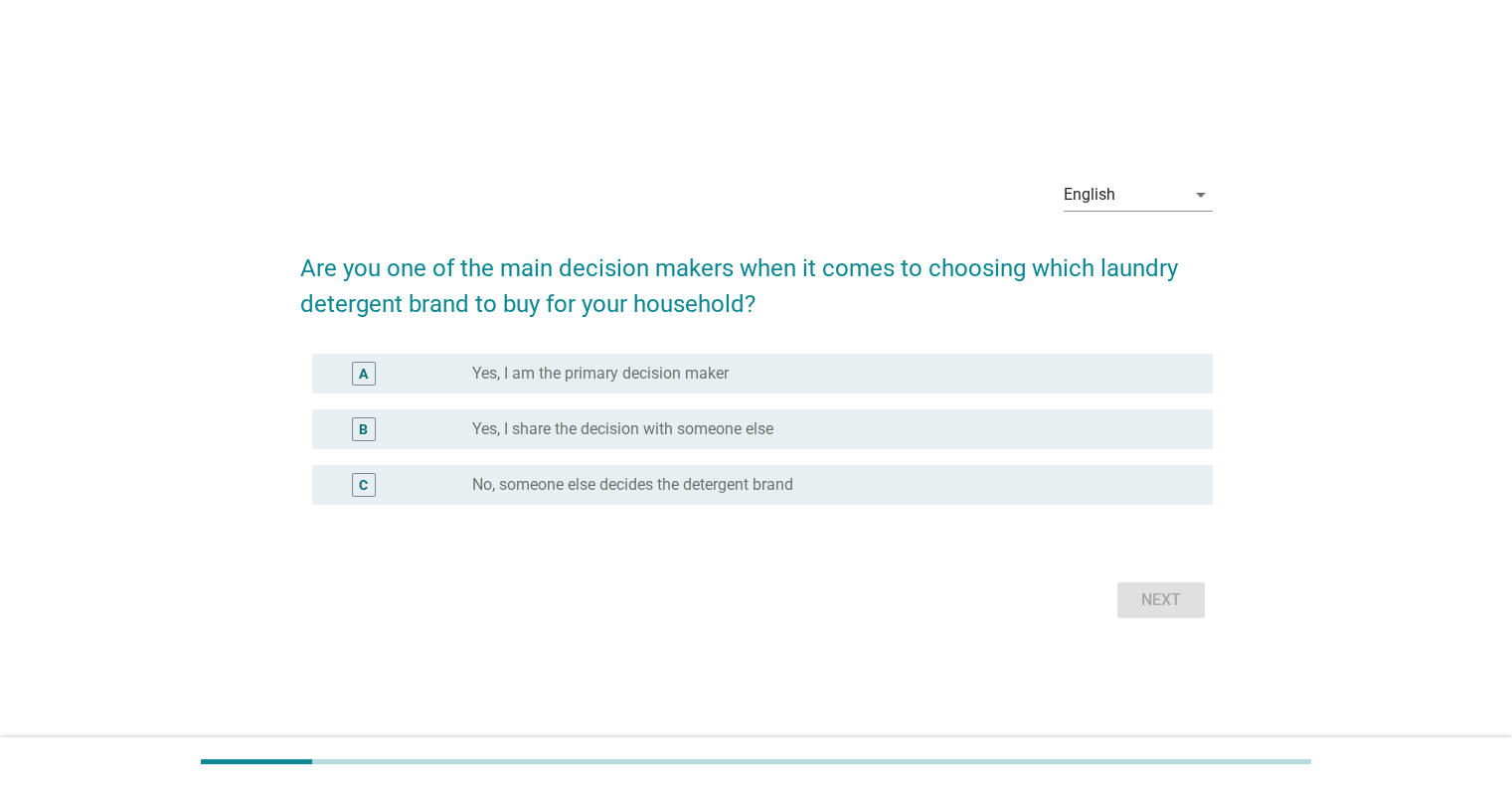 click on "Yes, I am the primary decision maker" at bounding box center (600, 374) 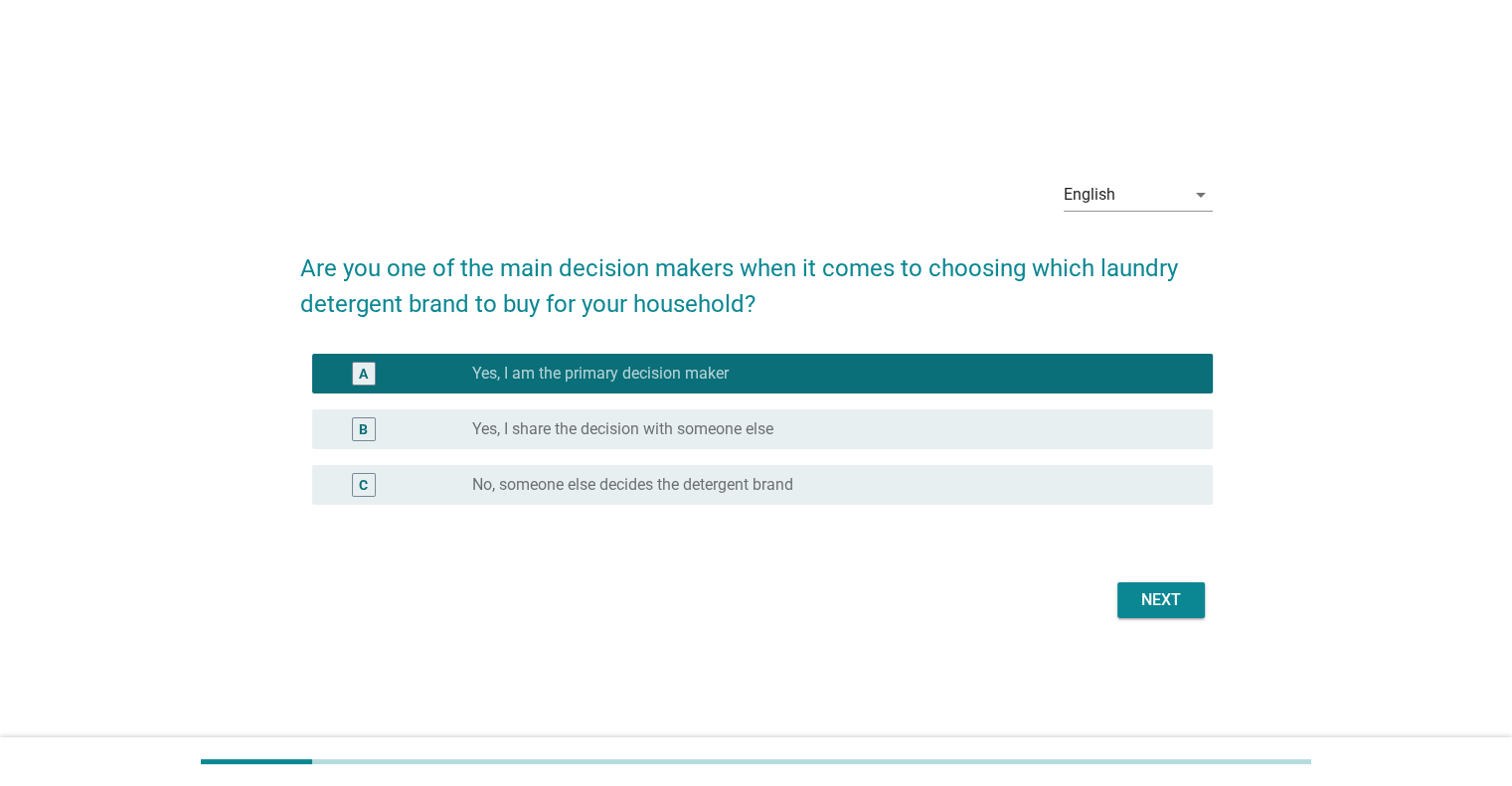click on "Next" at bounding box center [1161, 600] 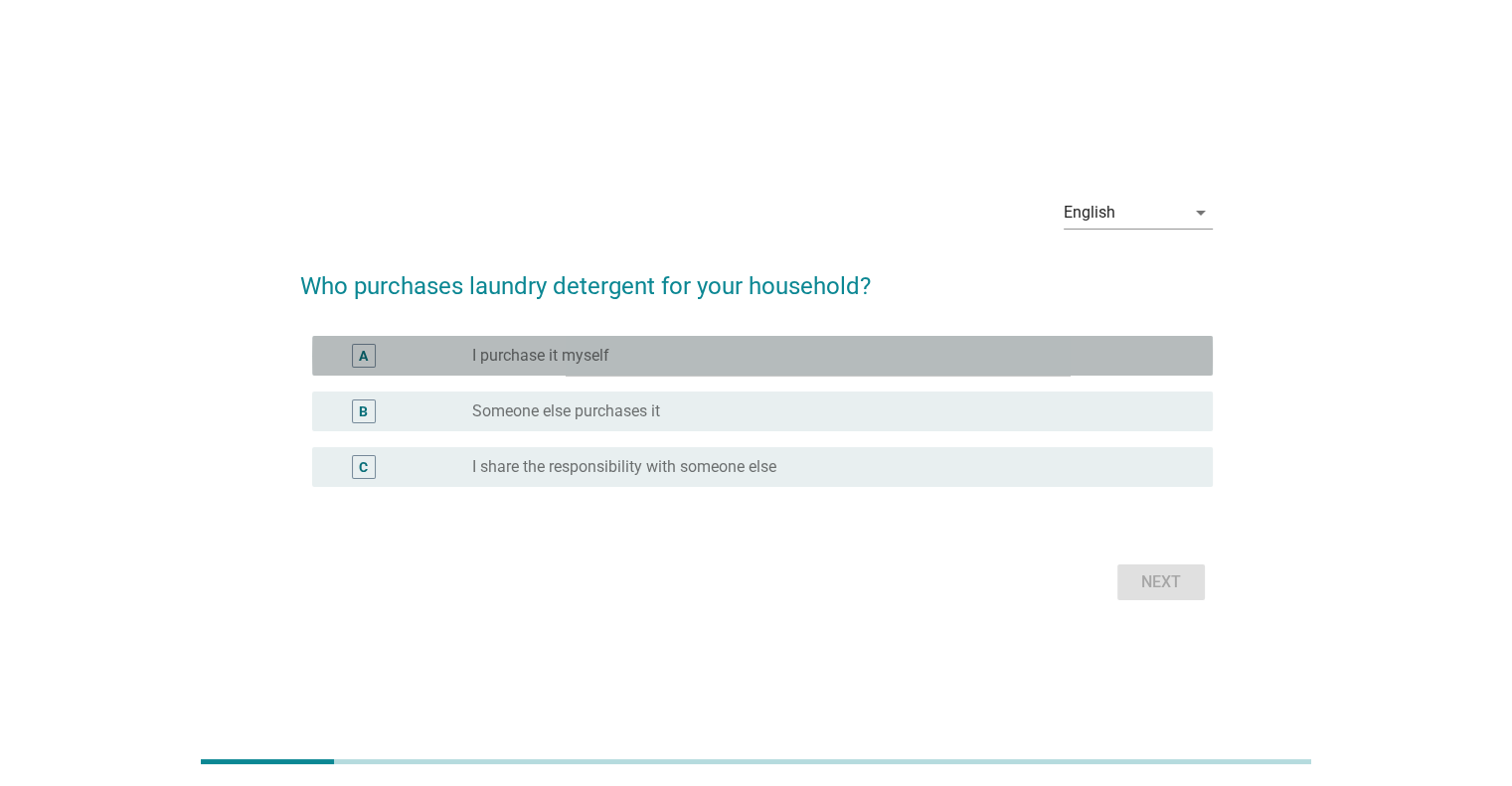click on "I purchase it myself" at bounding box center [541, 356] 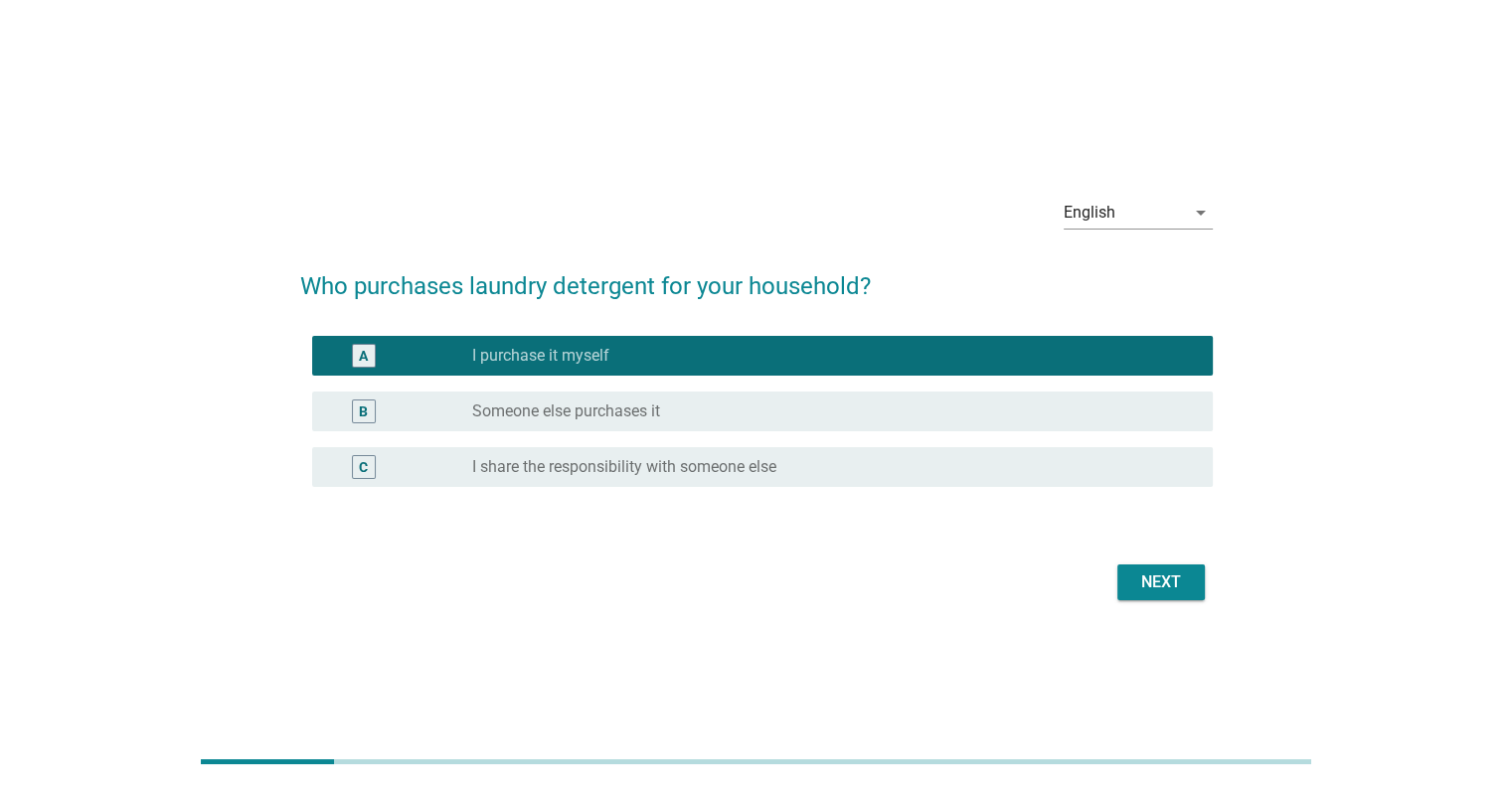 click on "Next" at bounding box center (1161, 582) 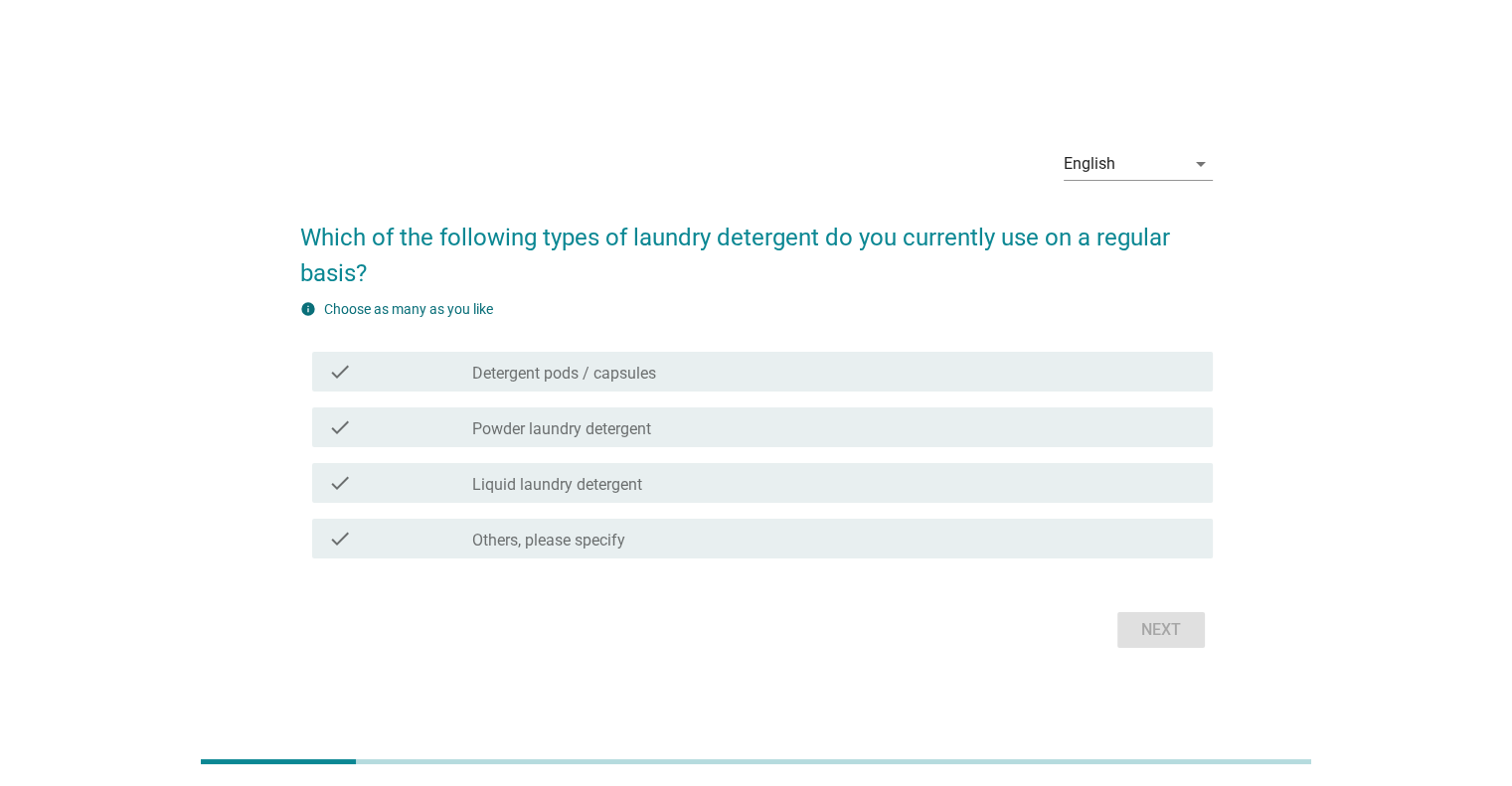 click on "Liquid laundry detergent" at bounding box center [557, 485] 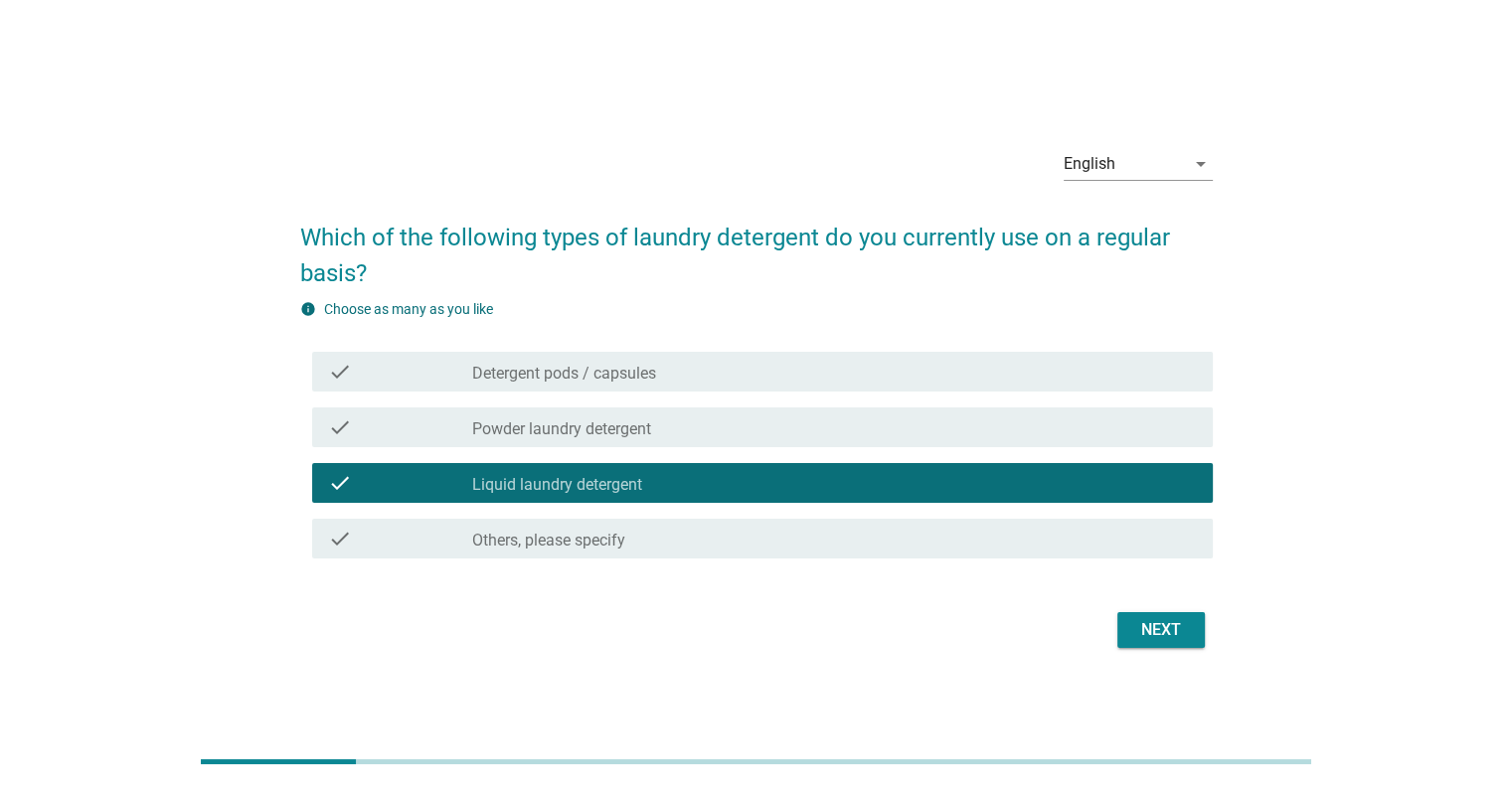 click on "Powder laundry detergent" at bounding box center (562, 429) 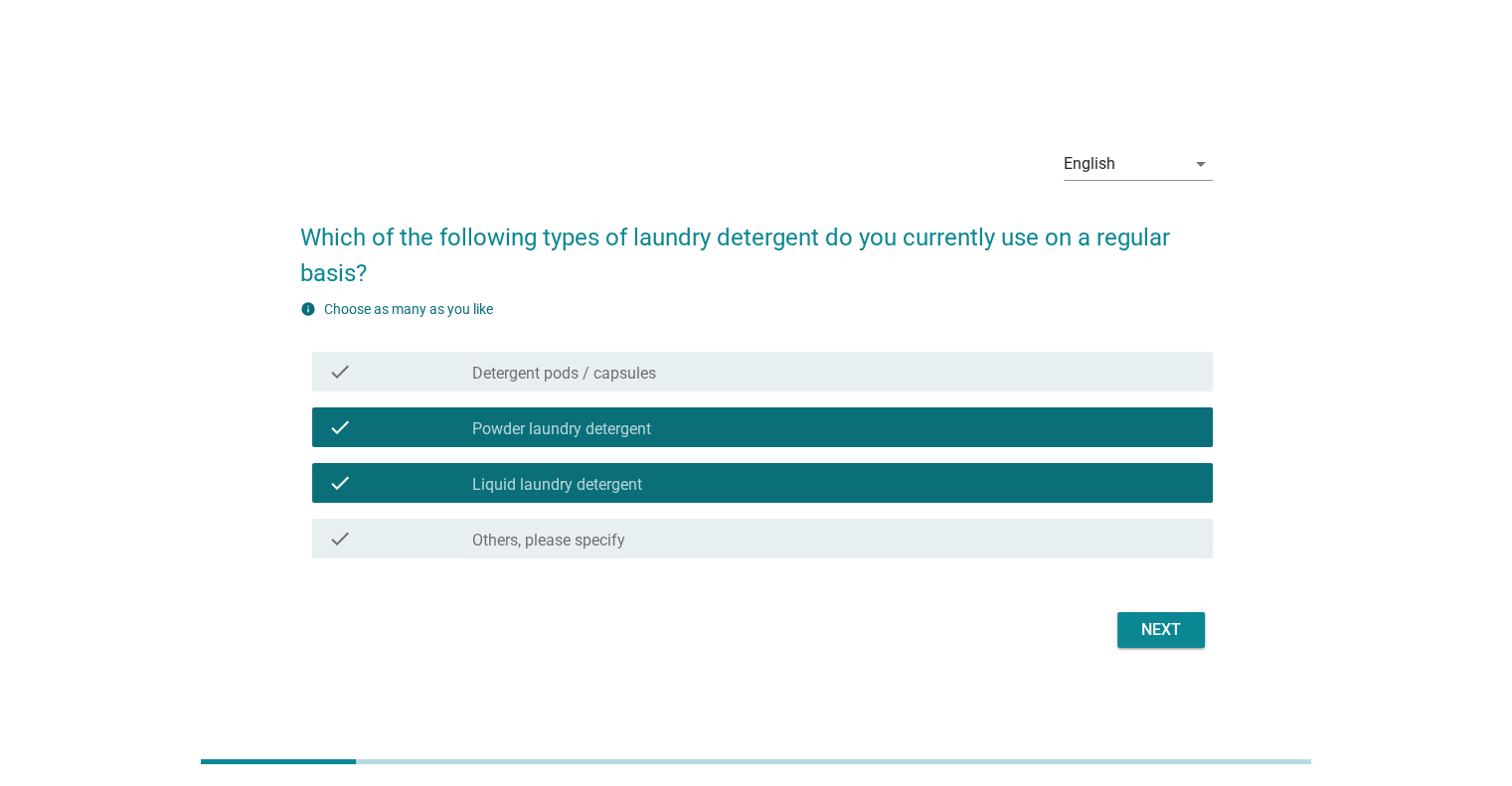 click on "Next" at bounding box center (1161, 630) 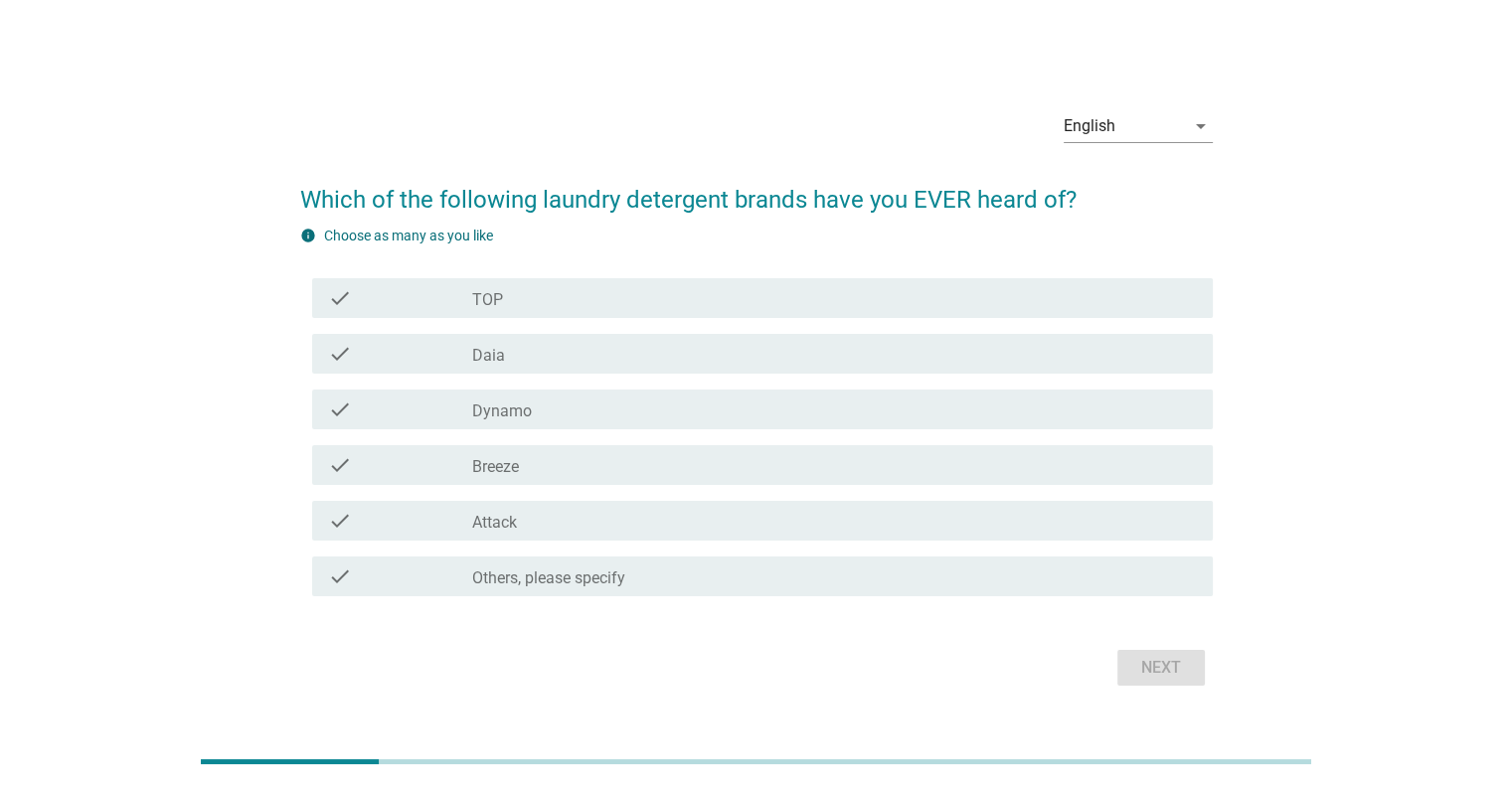 click on "check_box_outline_blank TOP" at bounding box center (834, 298) 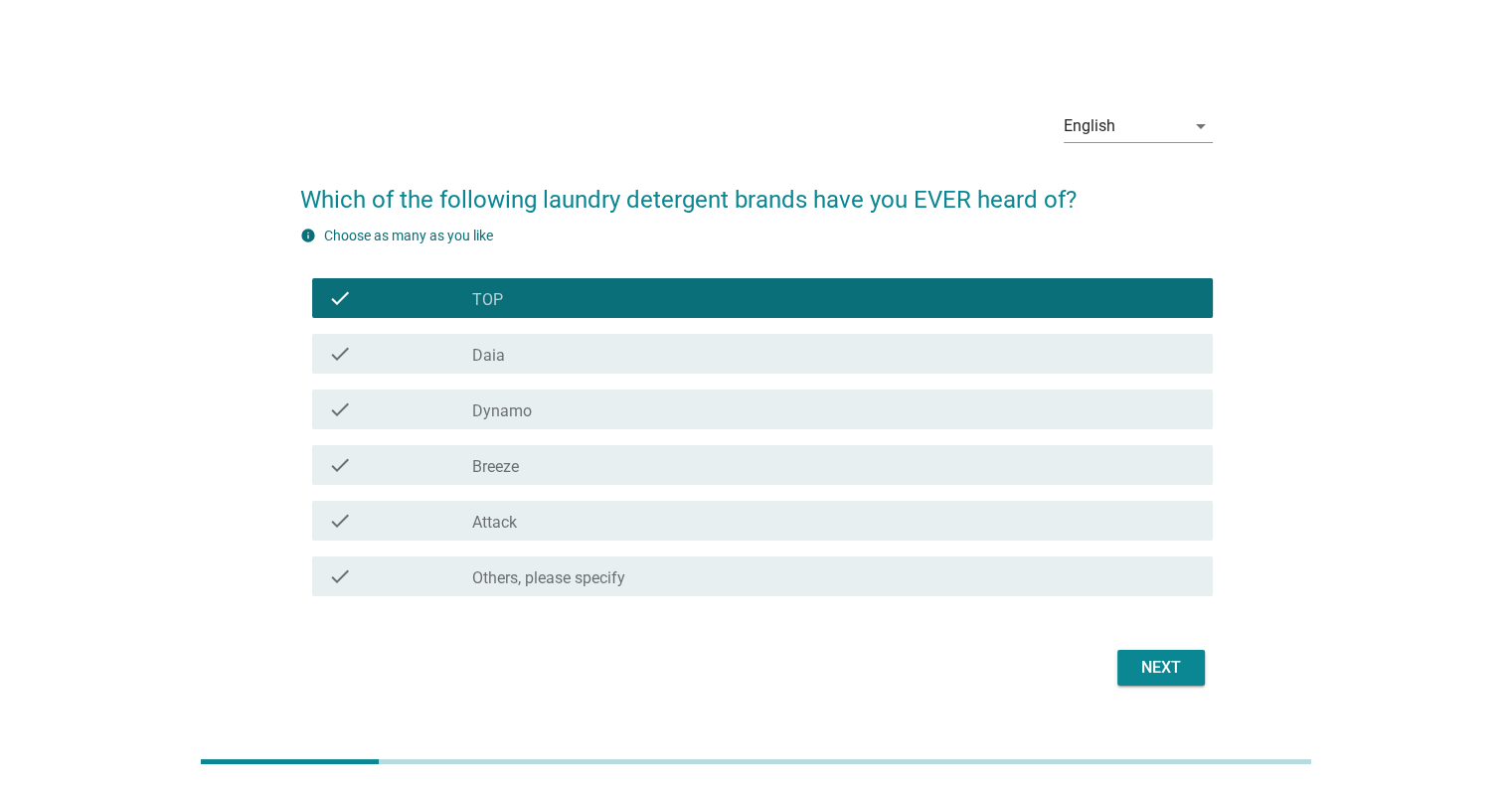 click on "check     check_box_outline_blank Dynamo" at bounding box center [762, 409] 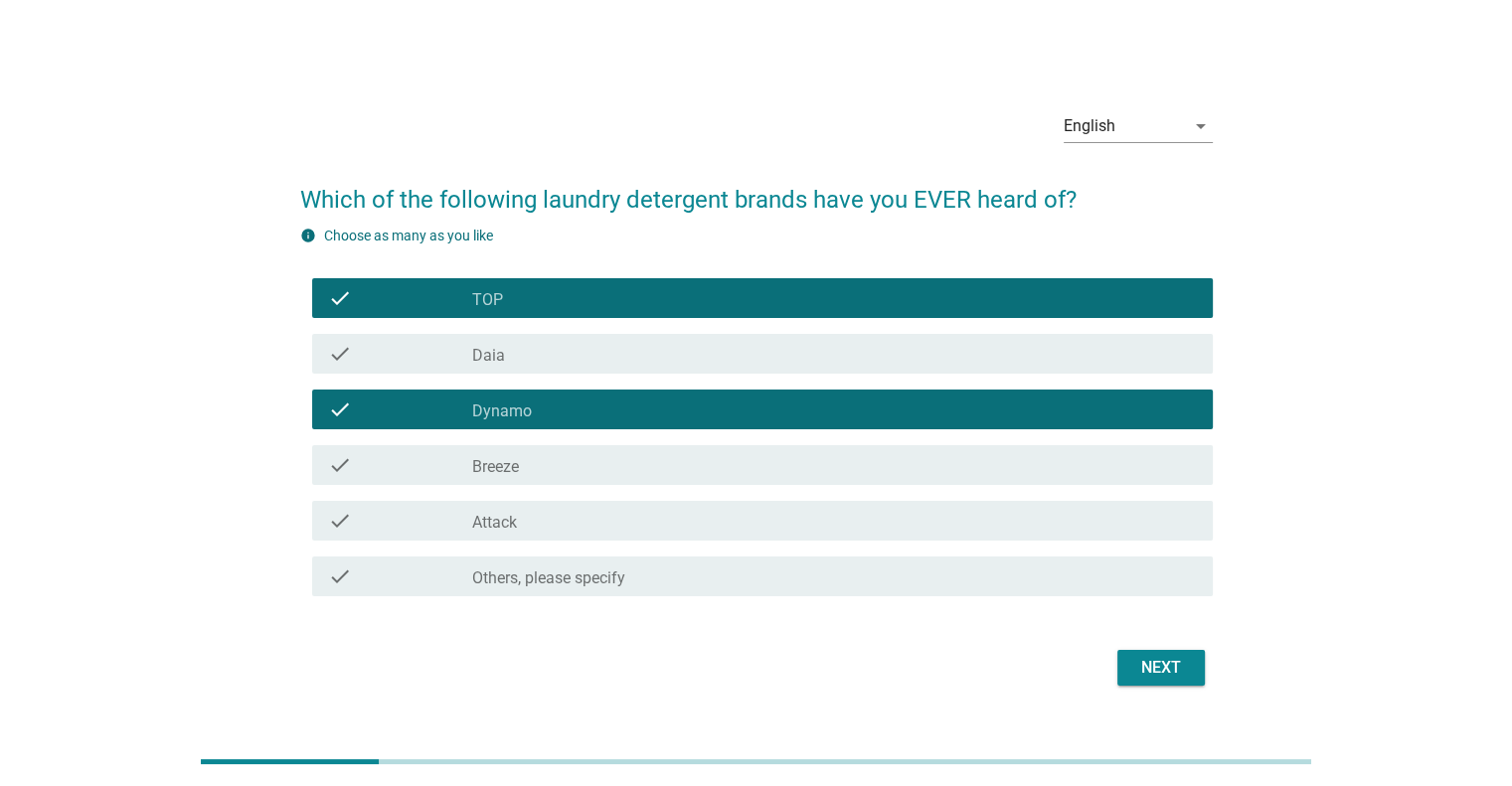 click on "check_box_outline_blank Attack" at bounding box center [834, 521] 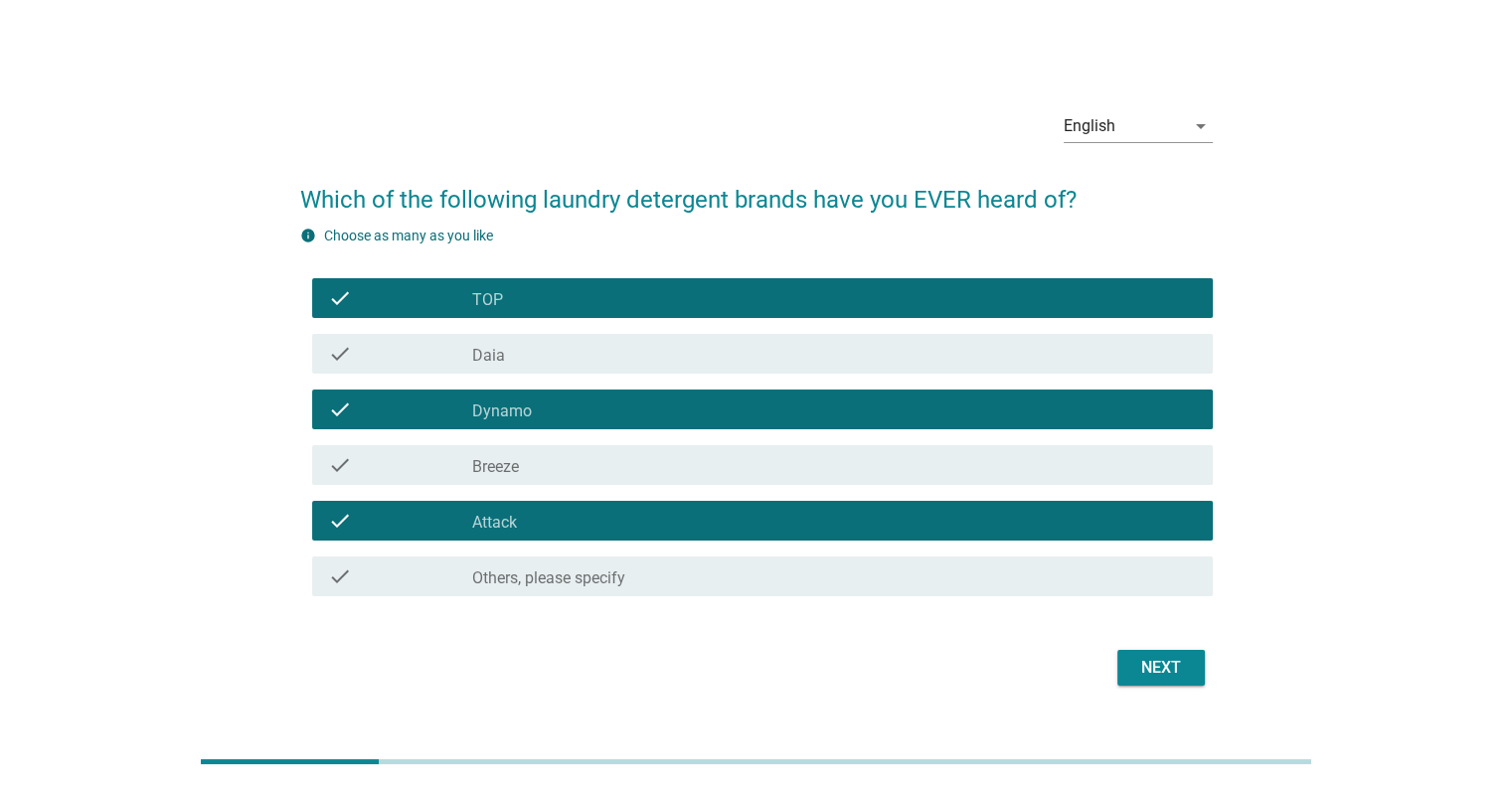 click on "Next" at bounding box center [1161, 668] 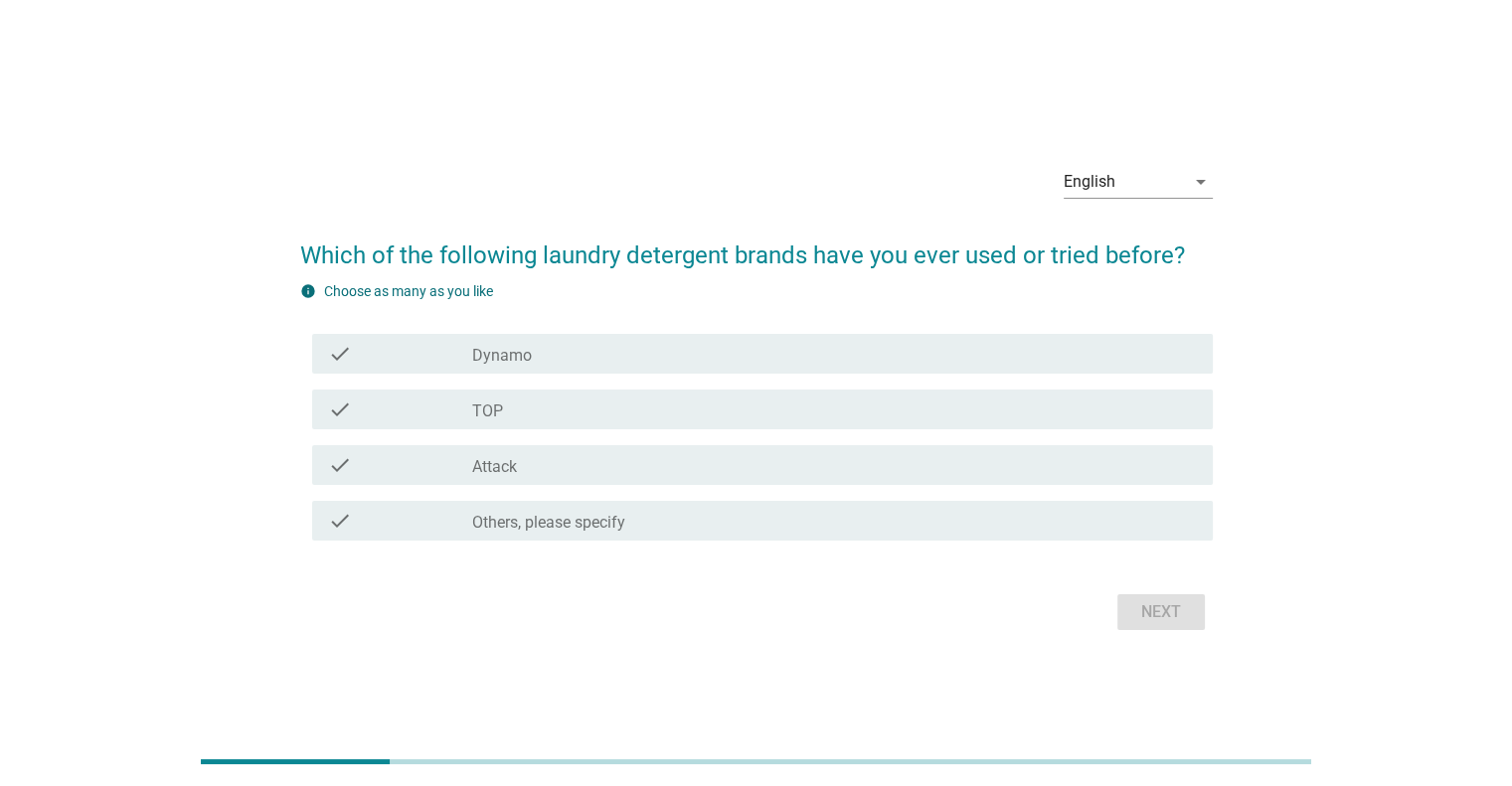 drag, startPoint x: 522, startPoint y: 408, endPoint x: 541, endPoint y: 340, distance: 70.604532 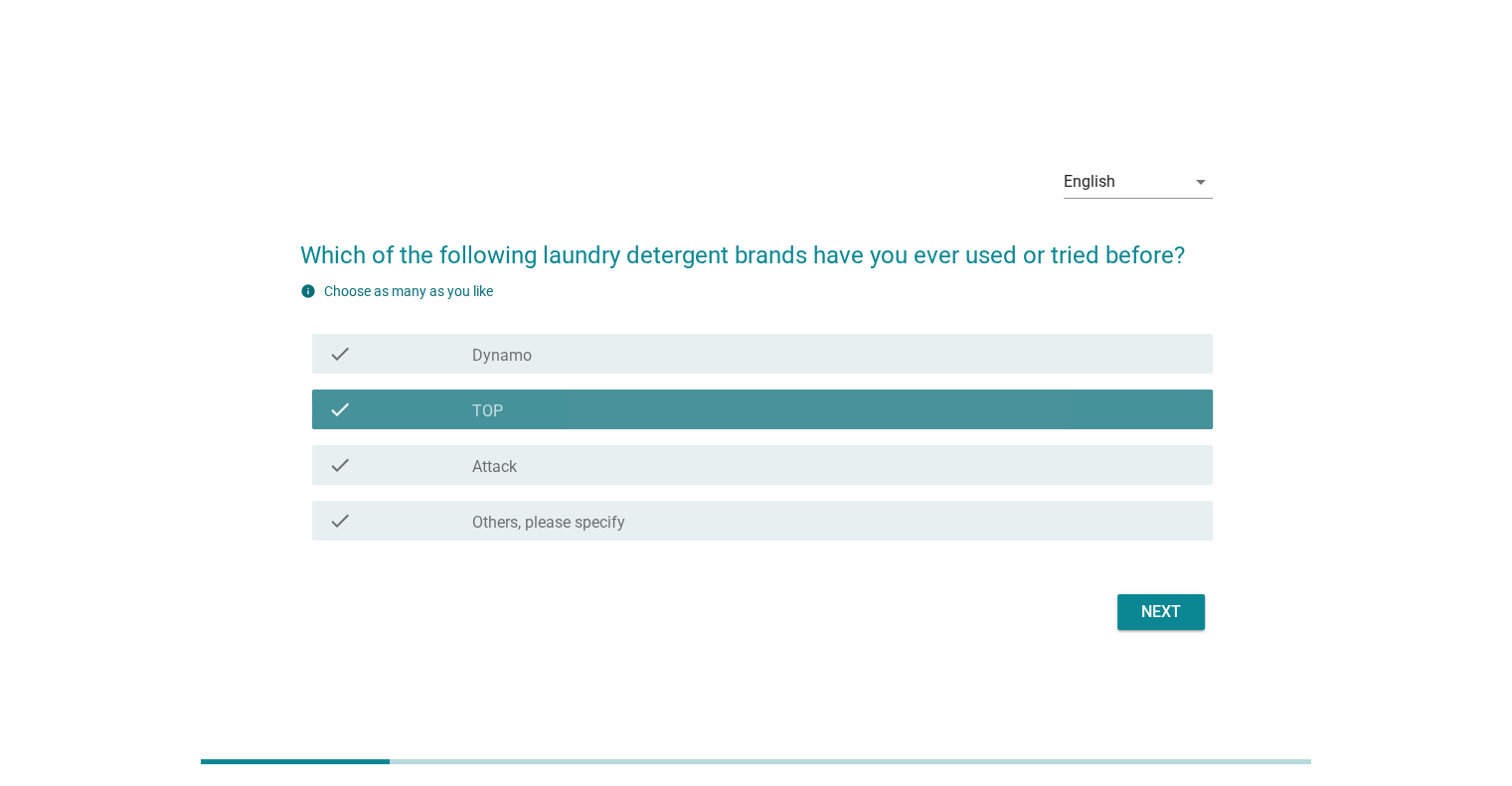click on "check     check_box_outline_blank Dynamo" at bounding box center [762, 354] 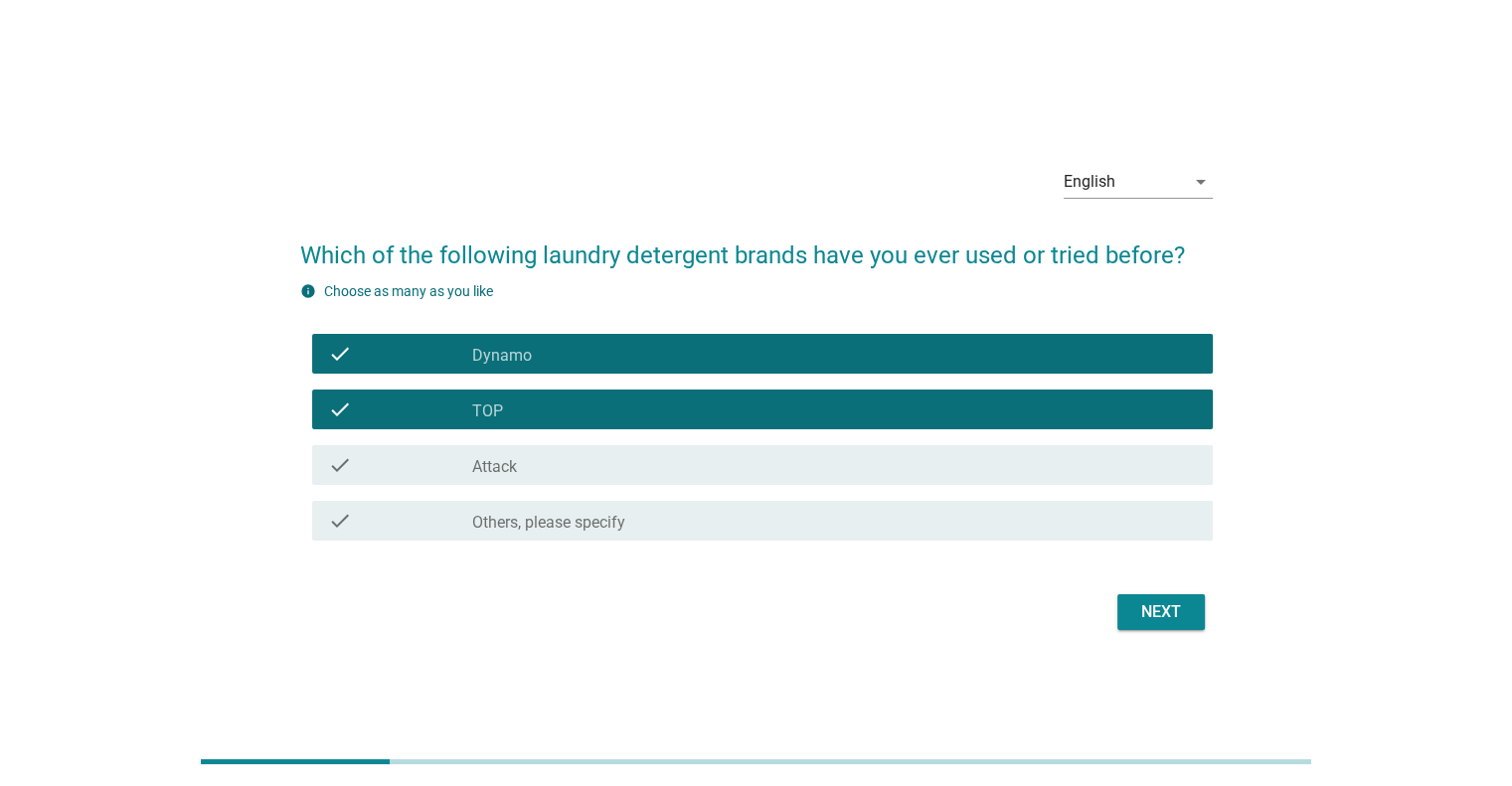 drag, startPoint x: 555, startPoint y: 461, endPoint x: 719, endPoint y: 493, distance: 167.09279 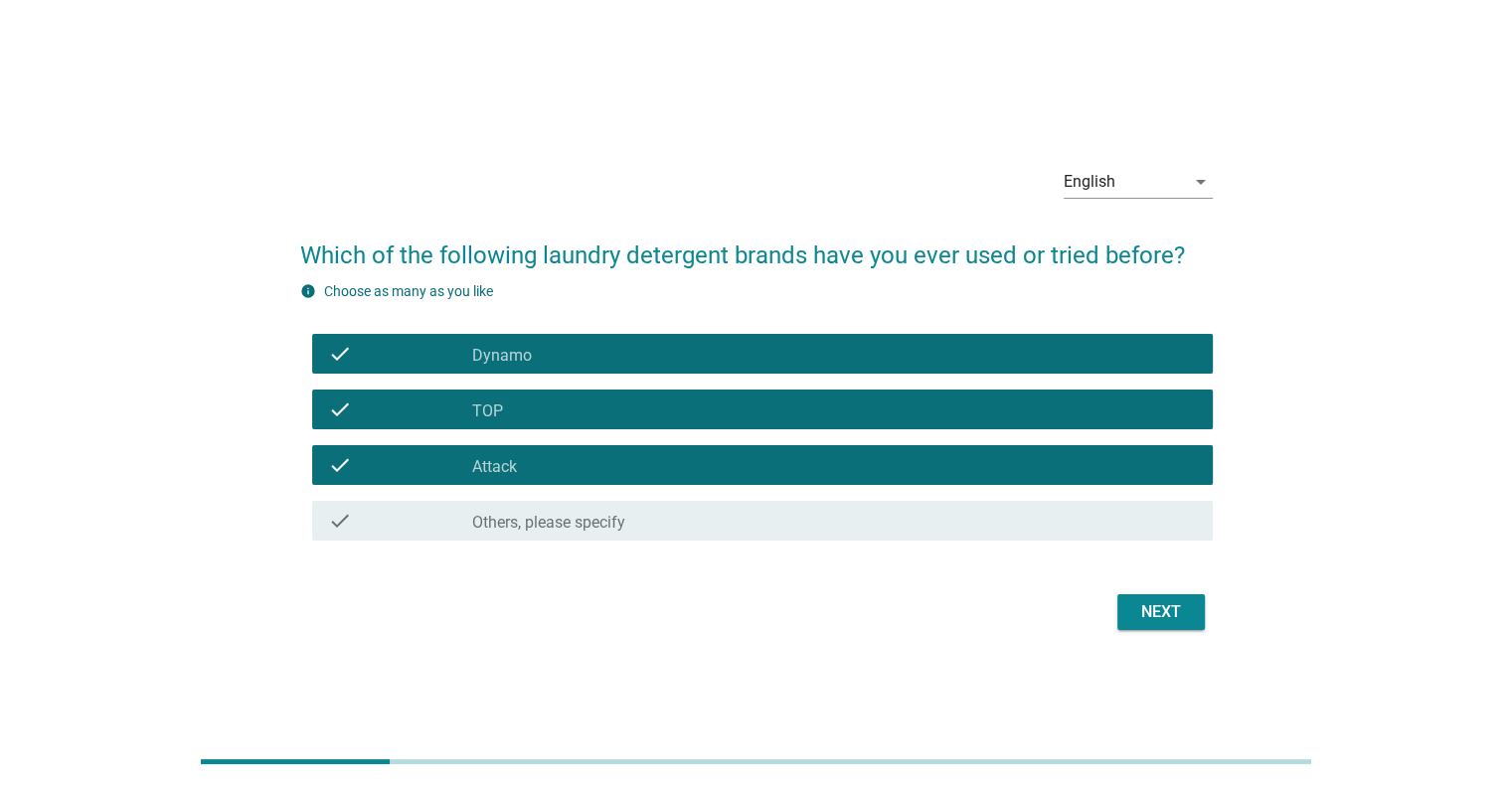 click on "Next" at bounding box center (756, 612) 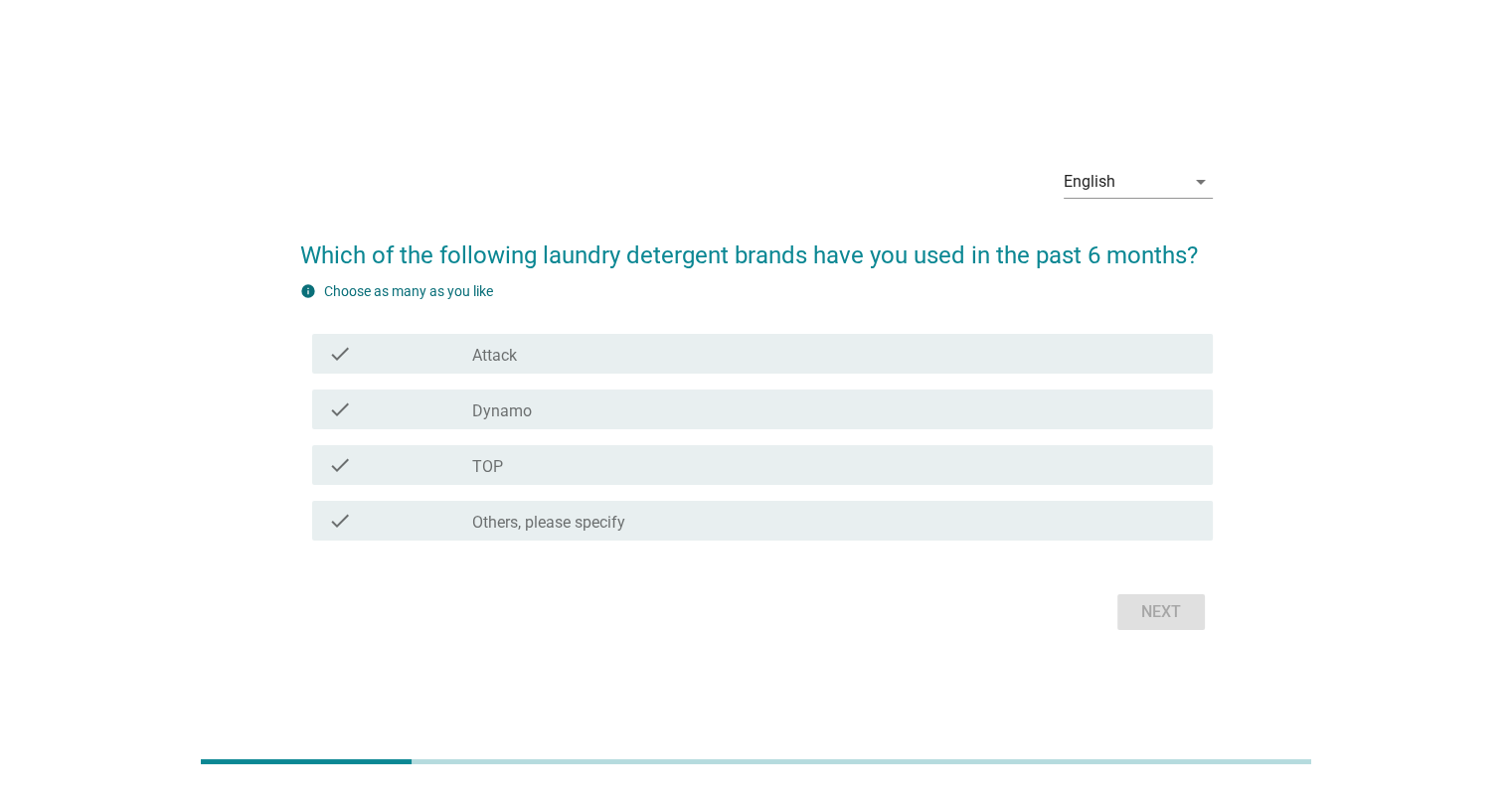click on "check_box TOP" at bounding box center (834, 465) 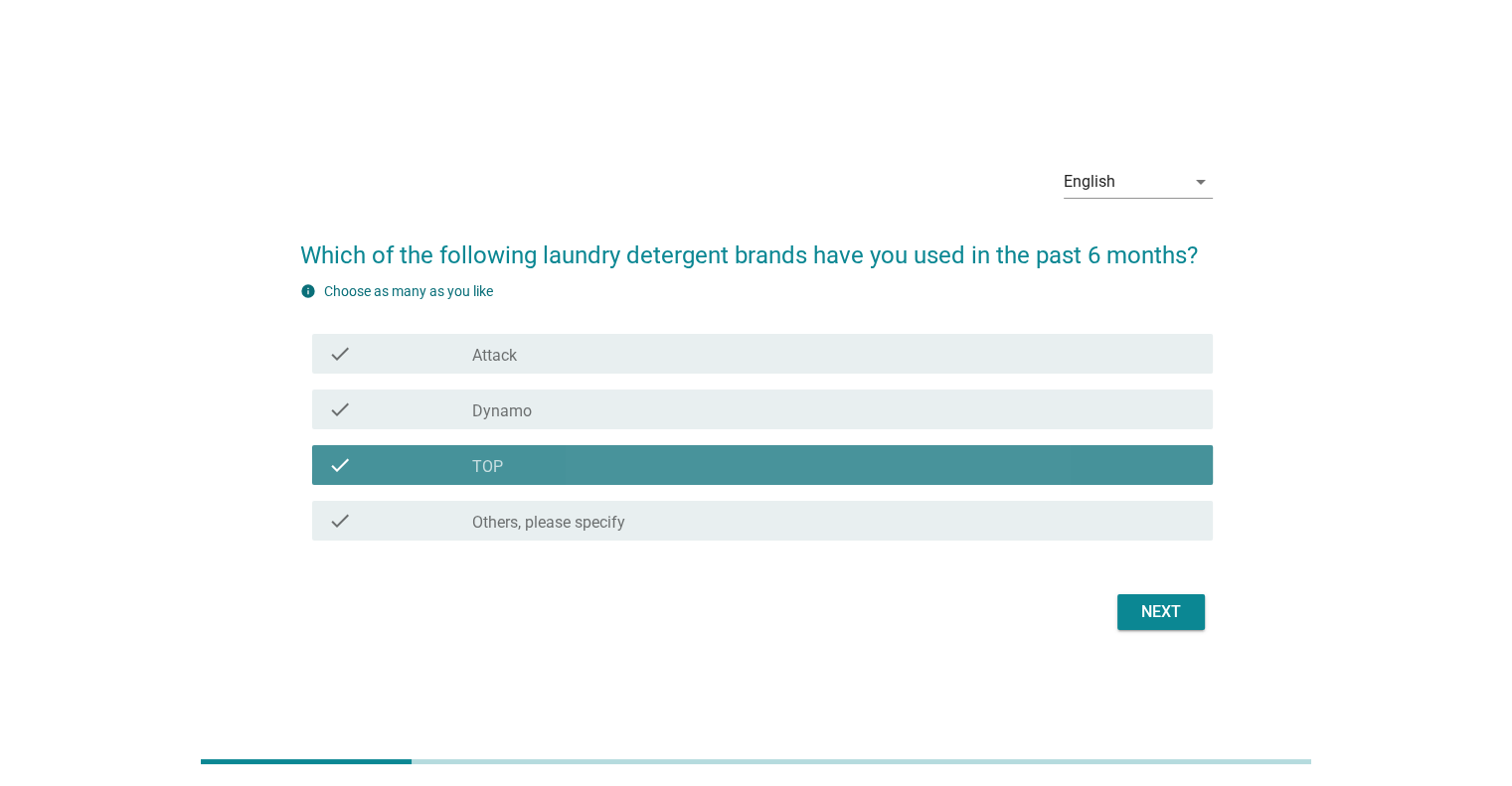 click on "check_box Dynamo" at bounding box center [834, 409] 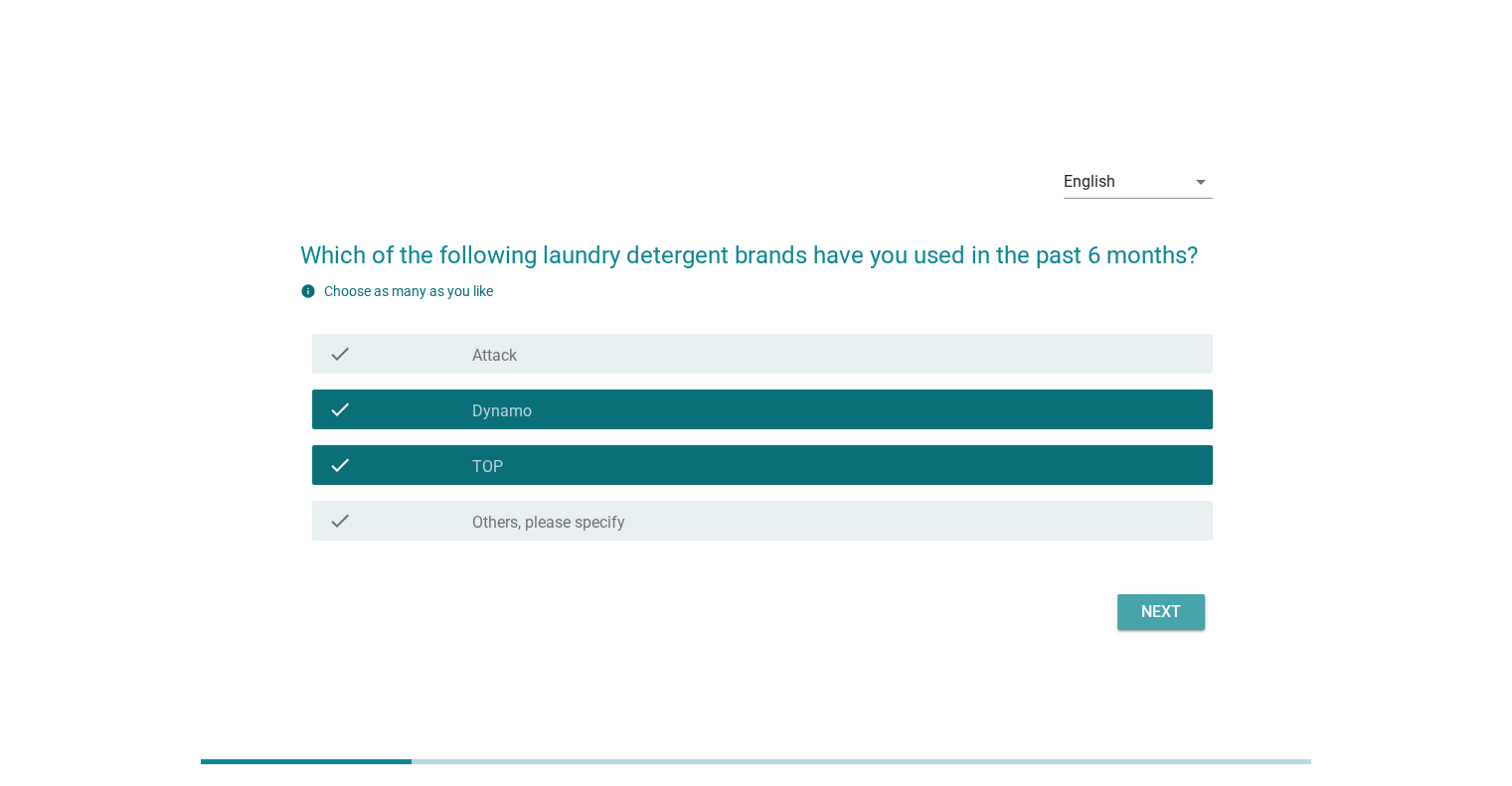 click on "Next" at bounding box center (1161, 612) 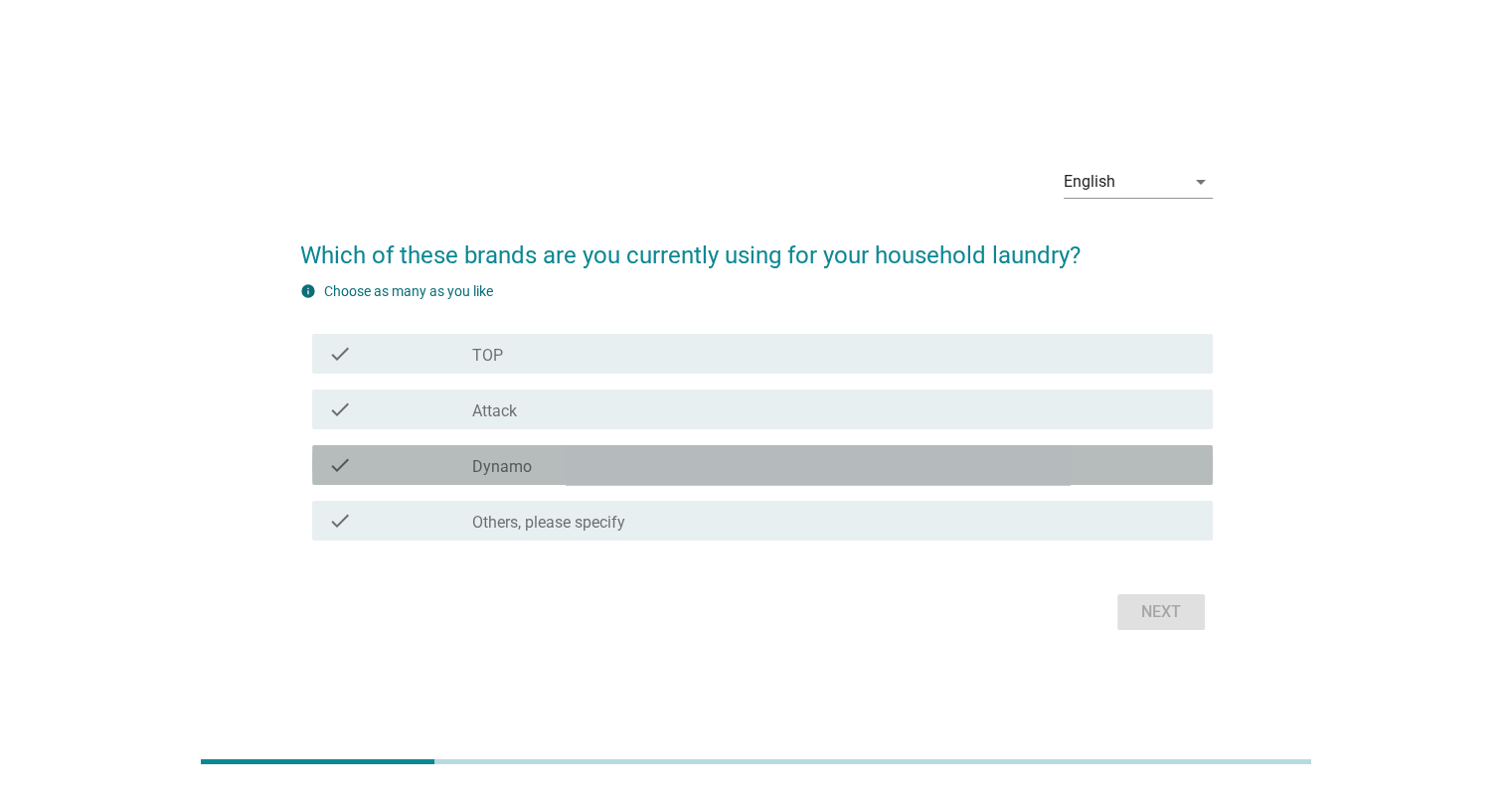 click on "check_box Dynamo" at bounding box center [834, 465] 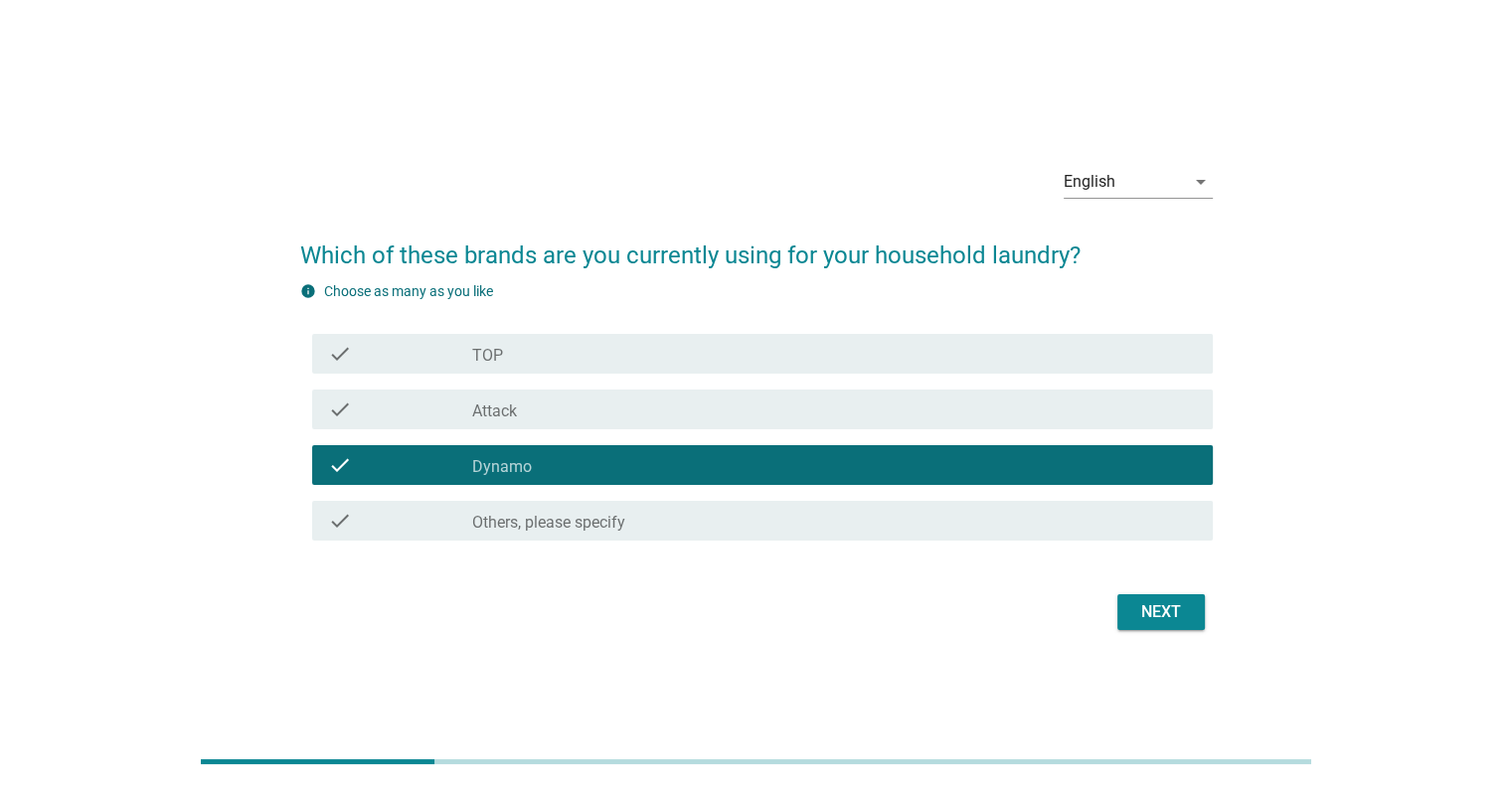 click on "check_box TOP" at bounding box center (834, 354) 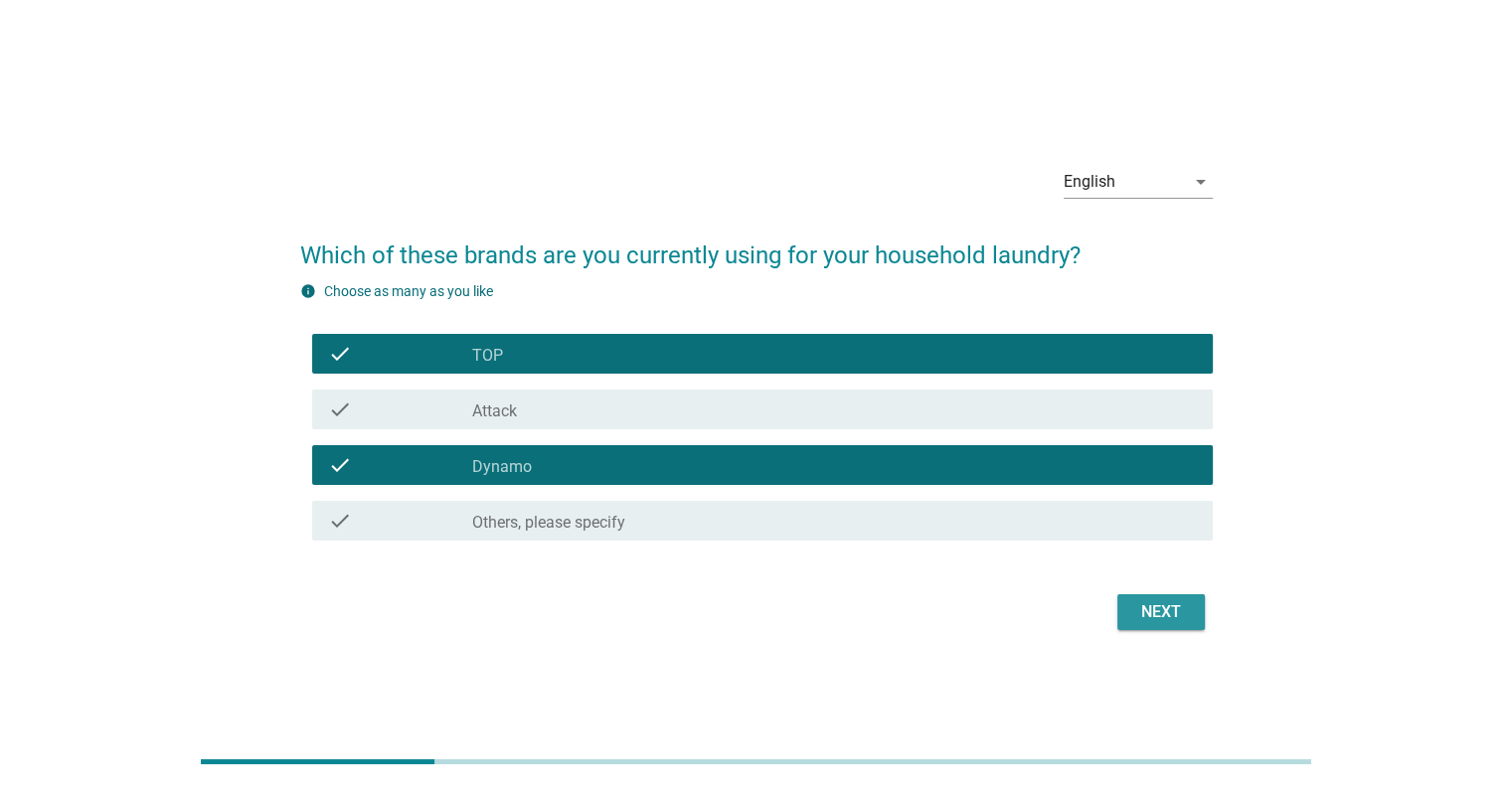 click on "Next" at bounding box center (1161, 612) 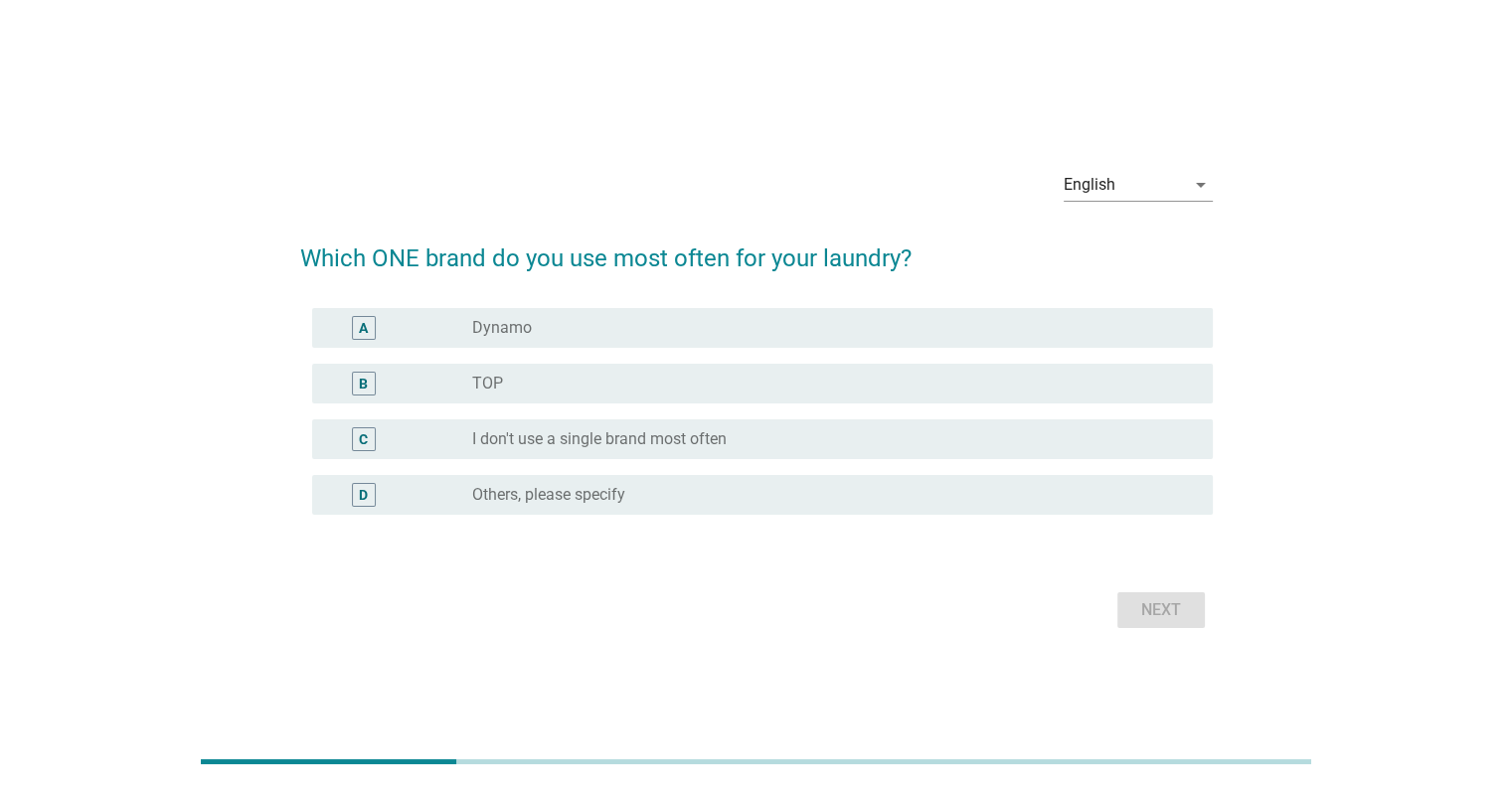 click on "Dynamo" at bounding box center (502, 328) 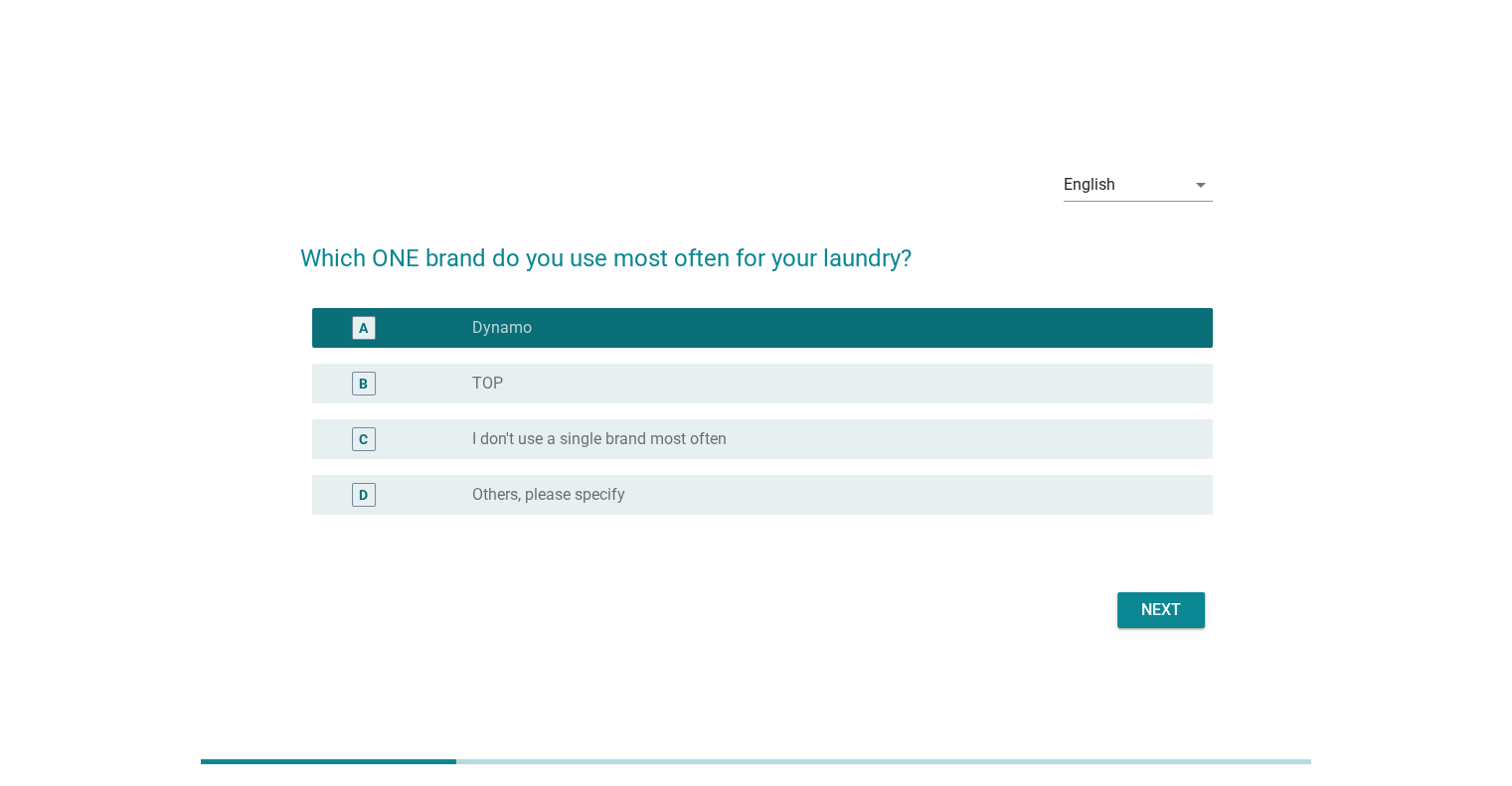 click on "radio_button_unchecked TOP" at bounding box center (826, 384) 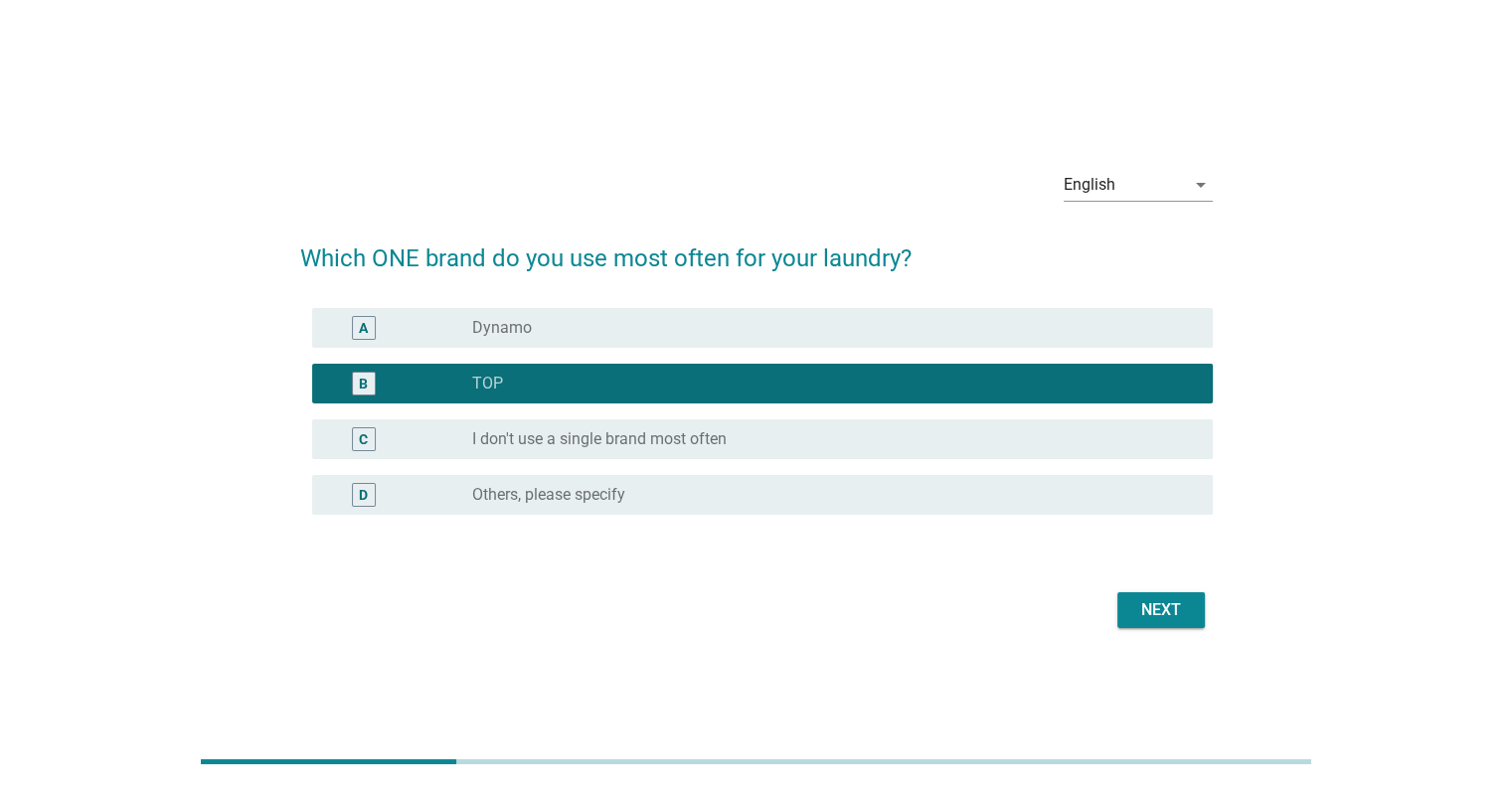 click on "Next" at bounding box center [1161, 610] 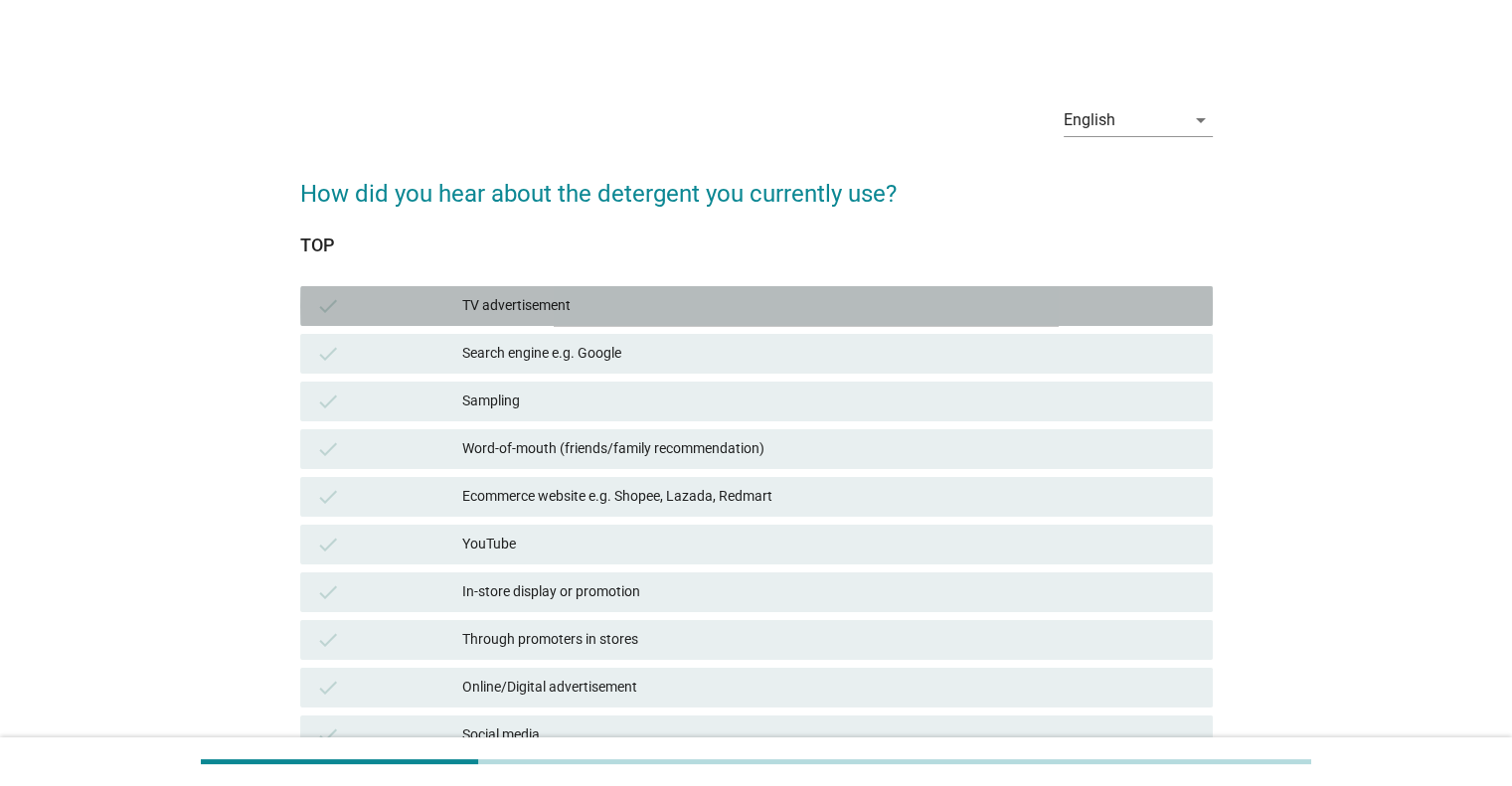 click on "TV advertisement" at bounding box center (829, 306) 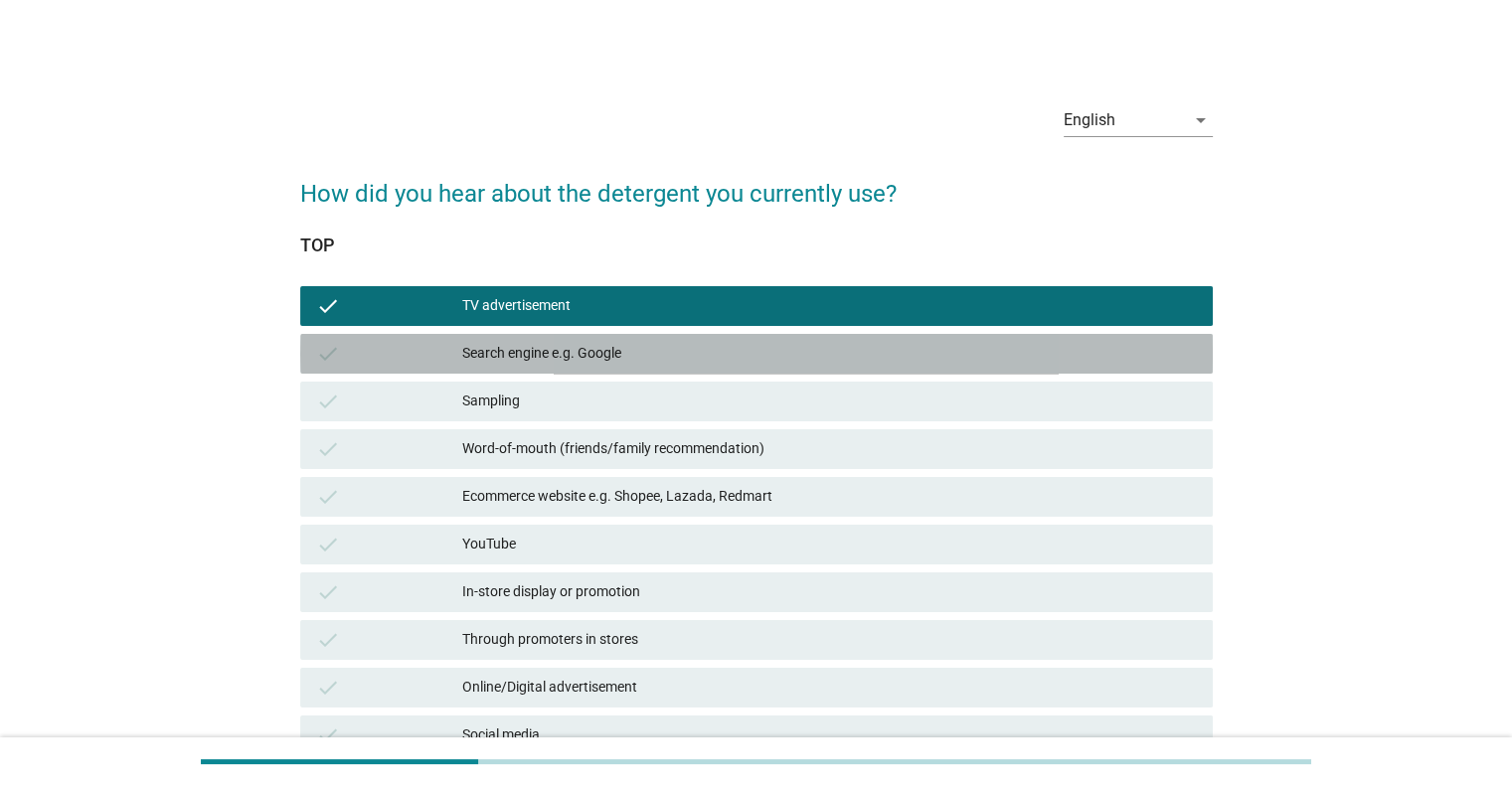click on "Search engine e.g. Google" at bounding box center [829, 354] 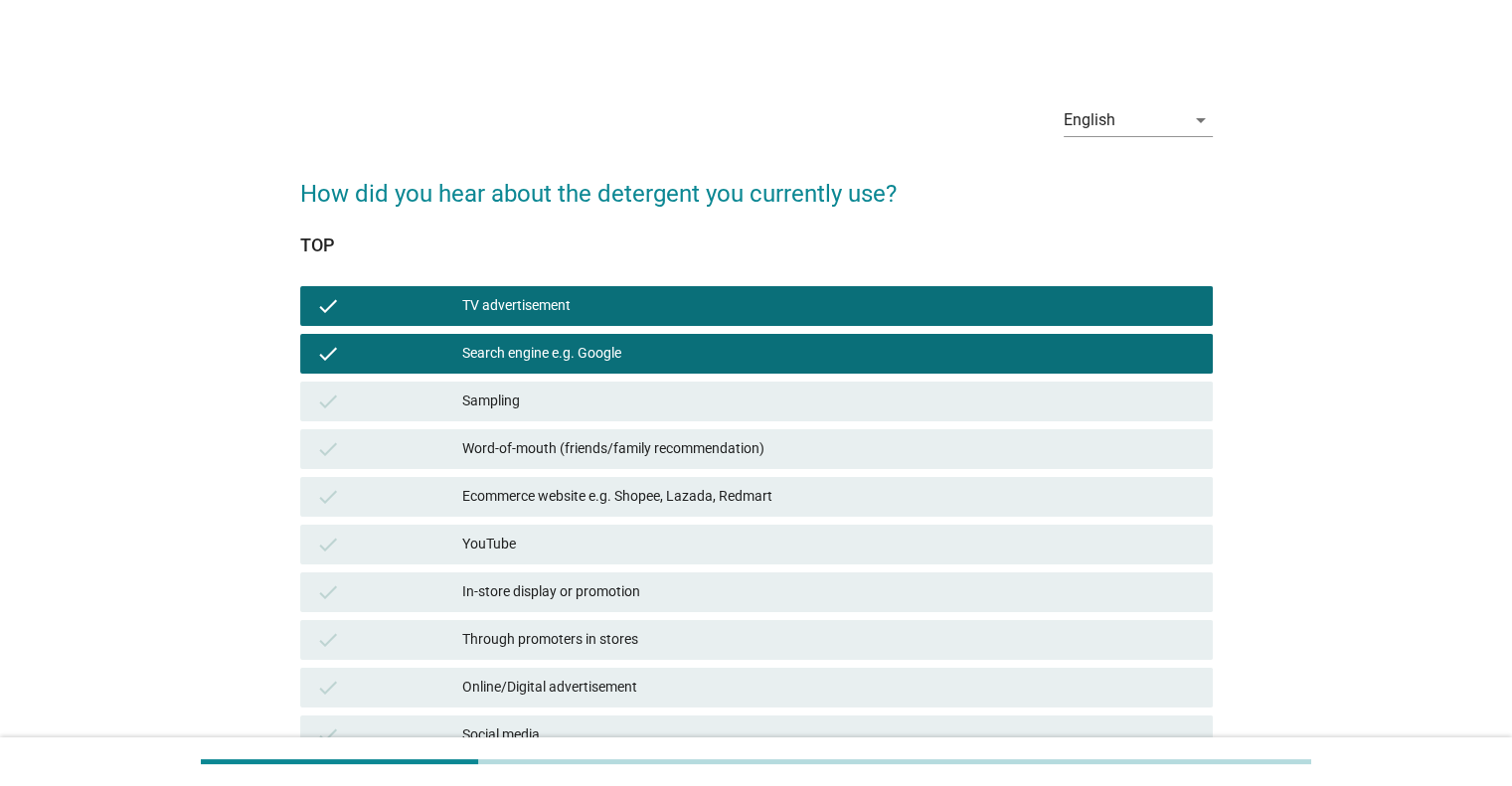 click on "Word-of-mouth (friends/family recommendation)" at bounding box center (829, 449) 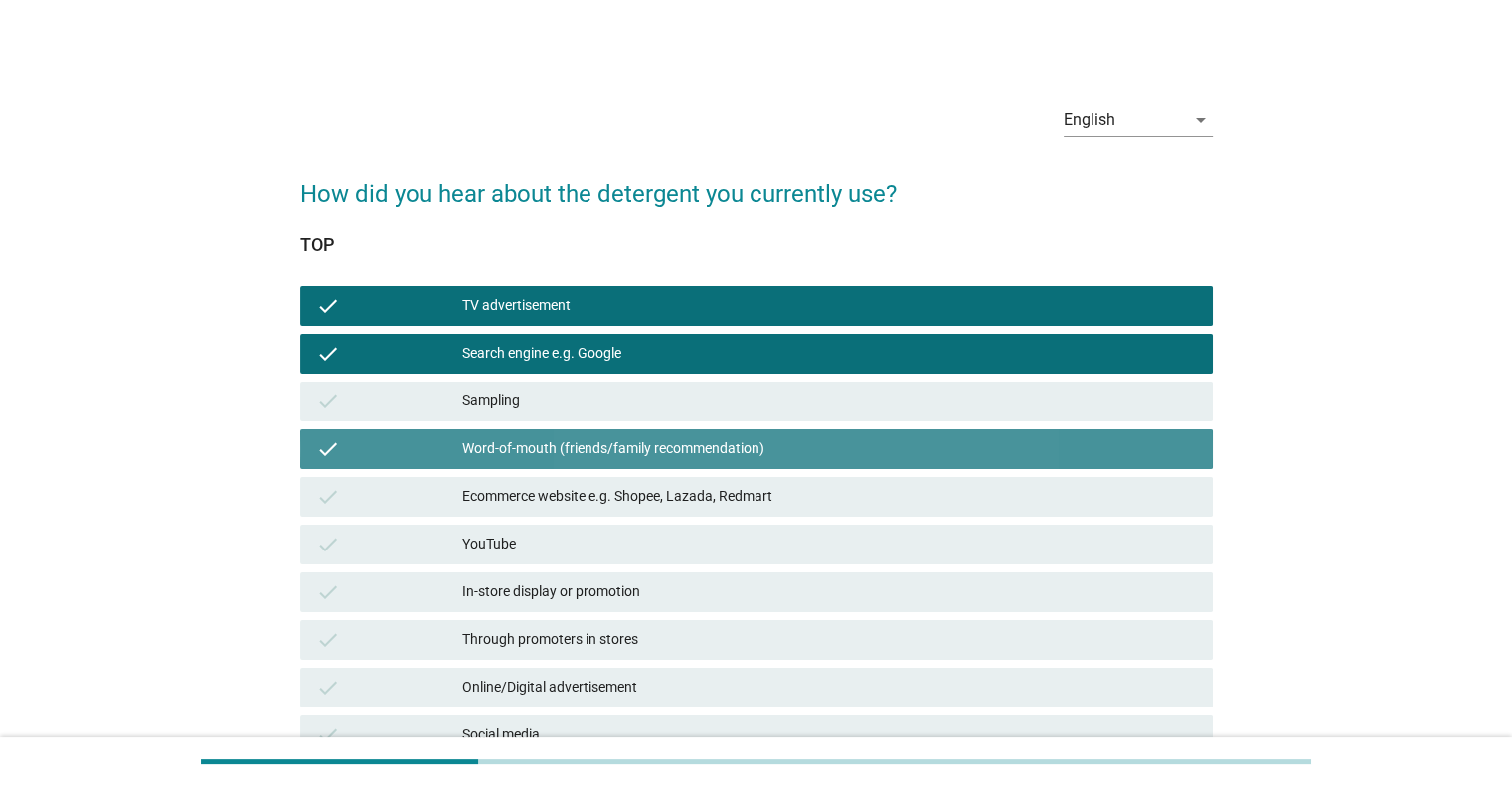 click on "check   Ecommerce website e.g. Shopee, Lazada, Redmart" at bounding box center (756, 497) 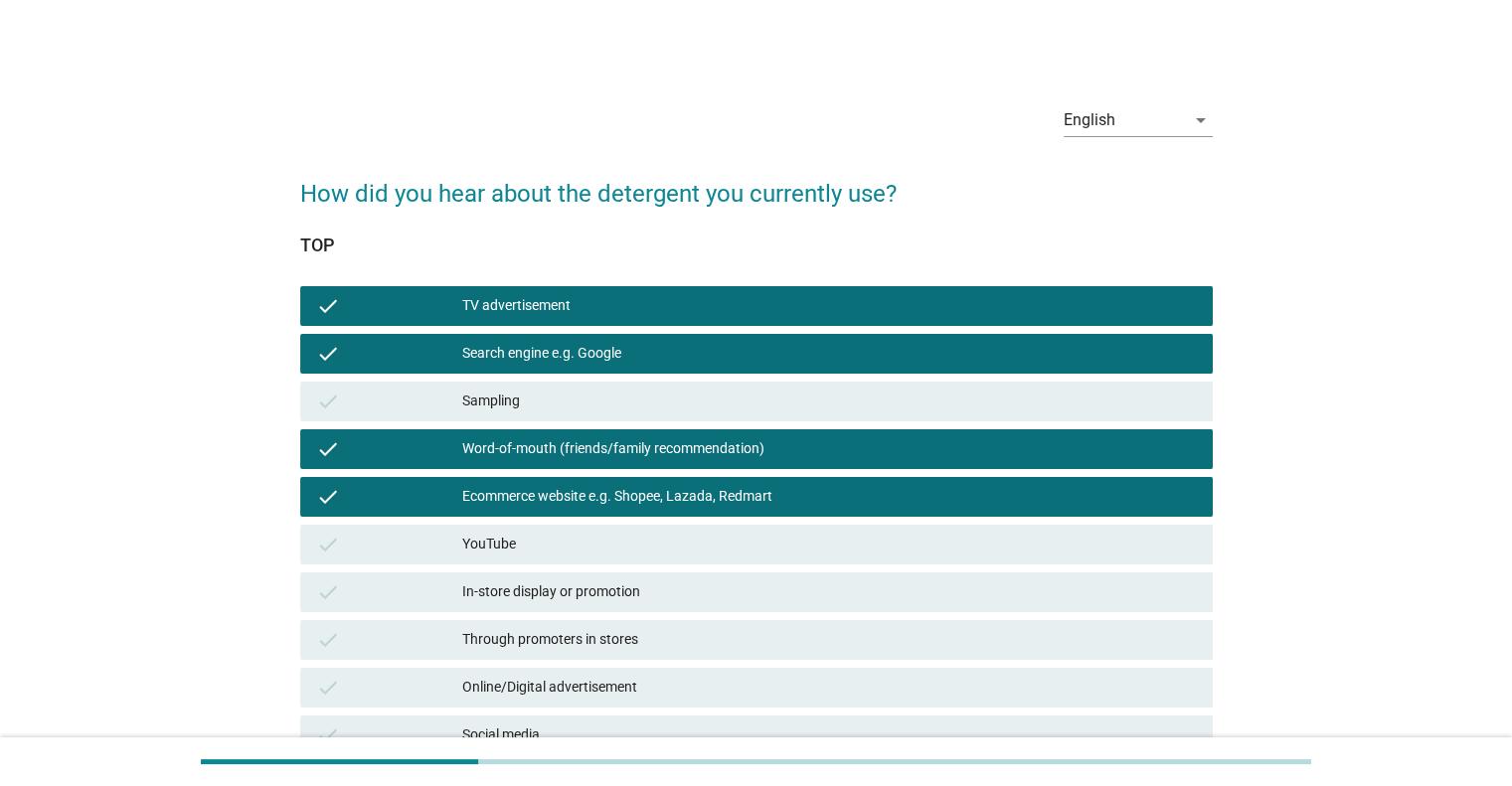 click on "YouTube" at bounding box center (829, 545) 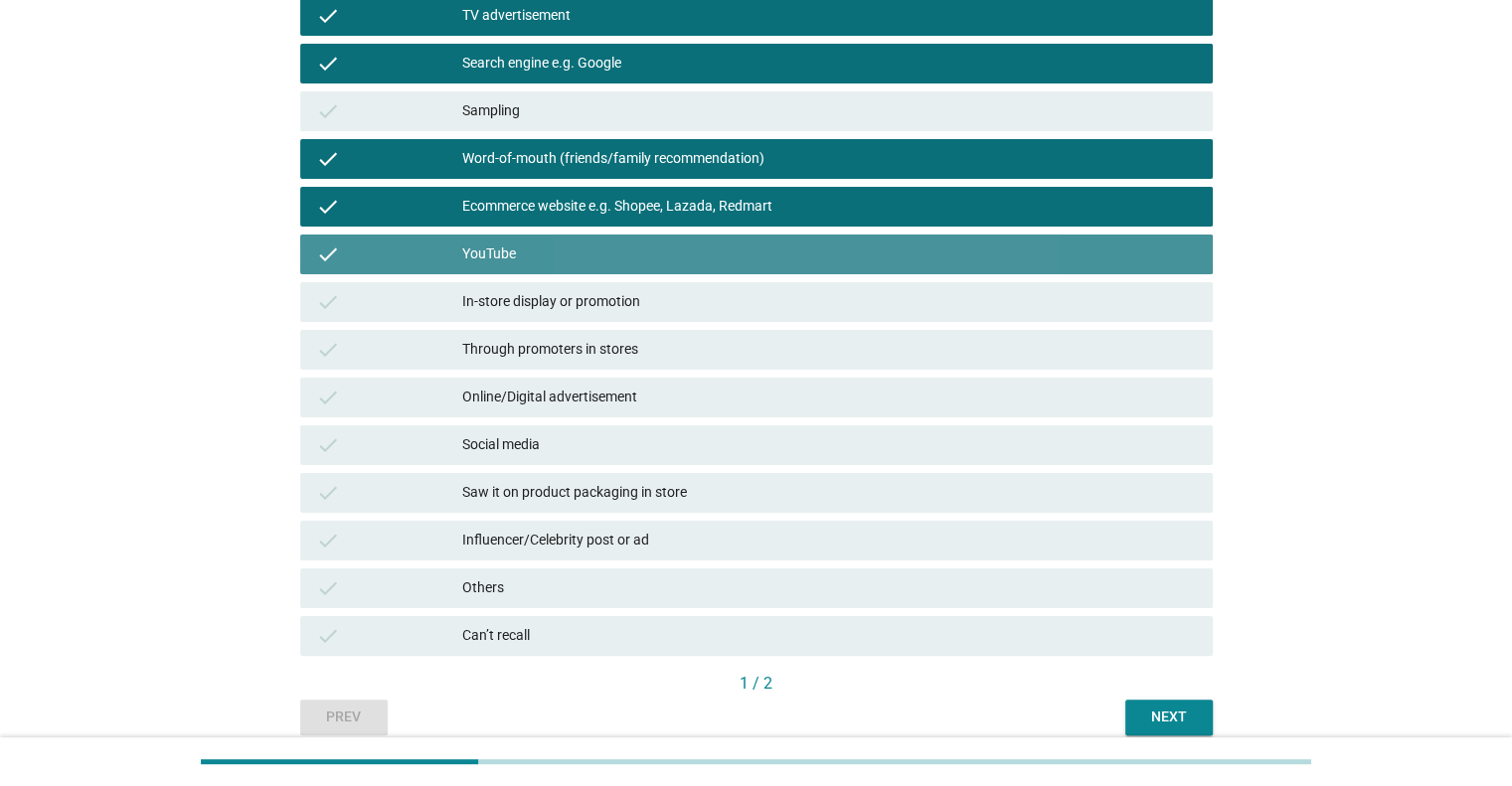 scroll, scrollTop: 375, scrollLeft: 0, axis: vertical 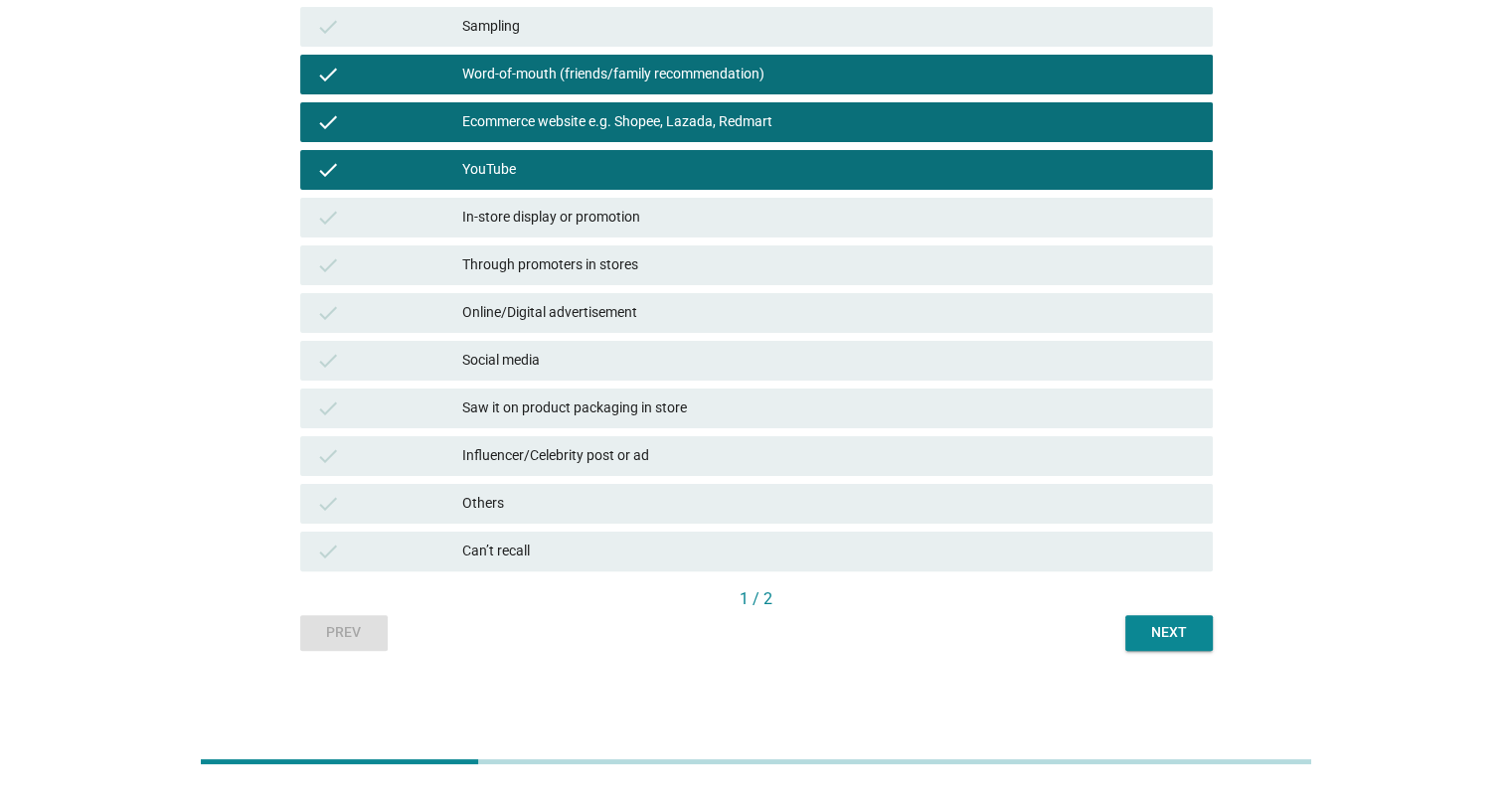 click on "In-store display or promotion" at bounding box center [829, 218] 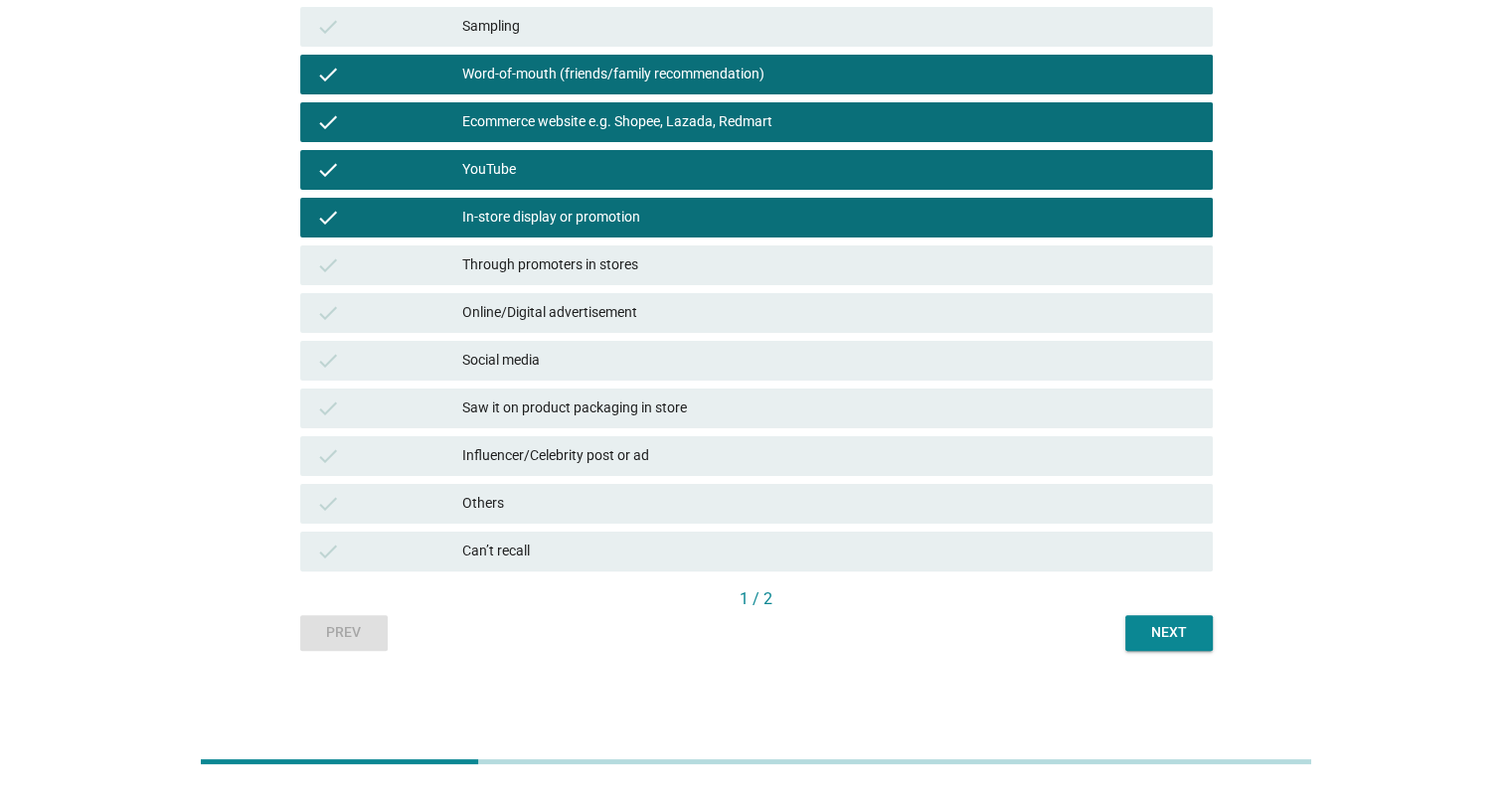 click on "Saw it on product packaging in store" at bounding box center [829, 408] 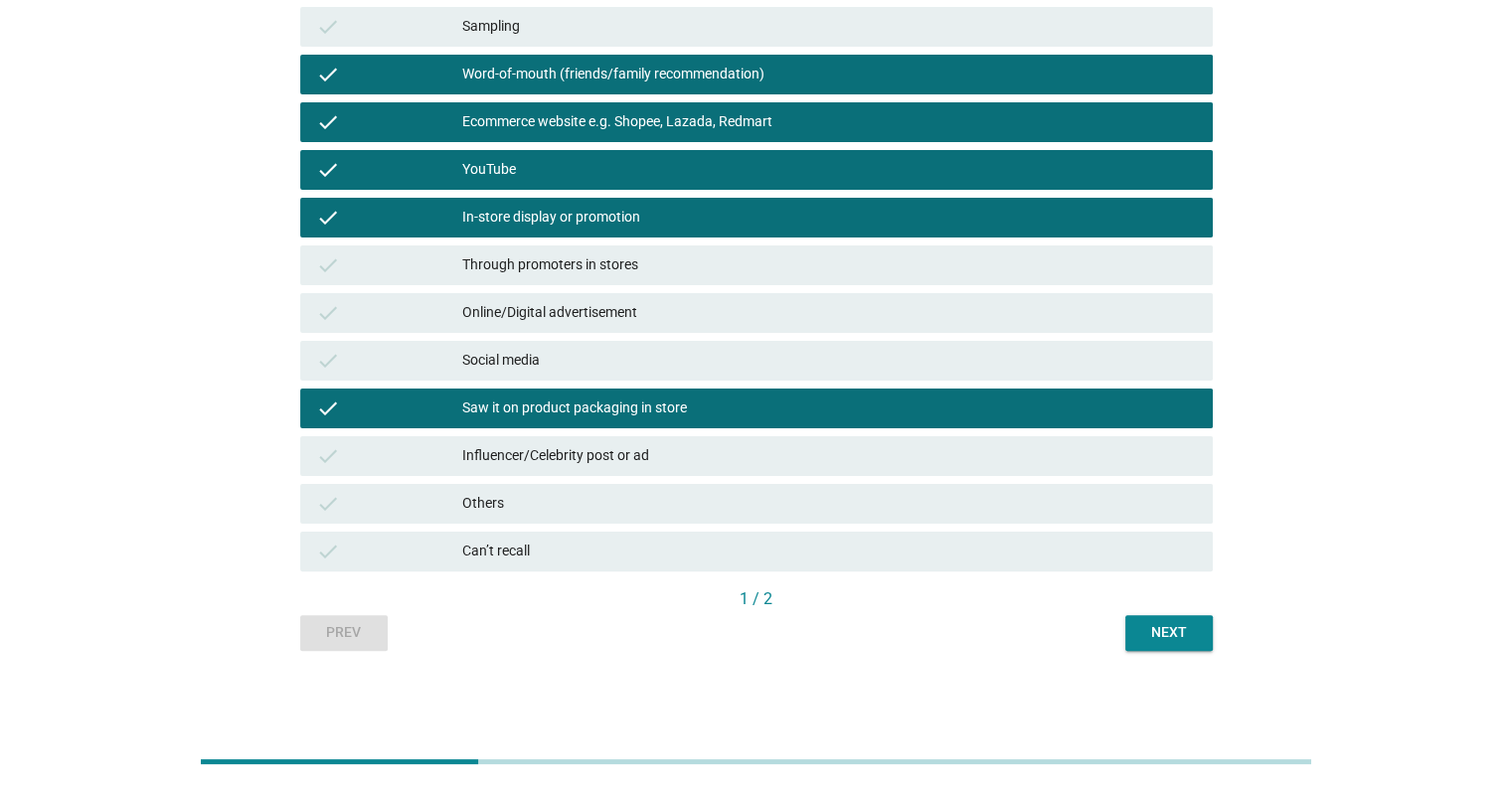 click on "Online/Digital advertisement" at bounding box center [829, 313] 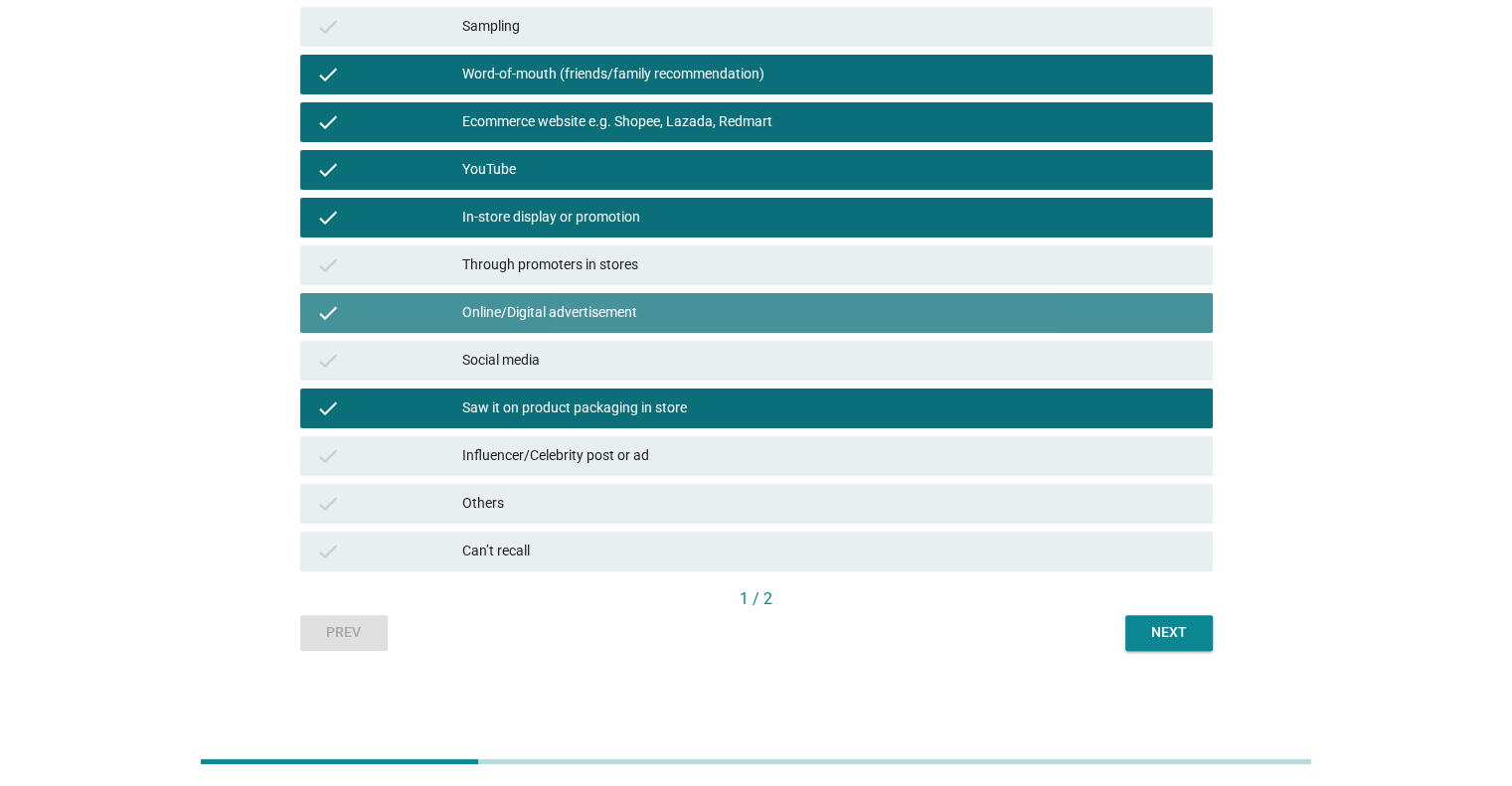 click on "Social media" at bounding box center (829, 361) 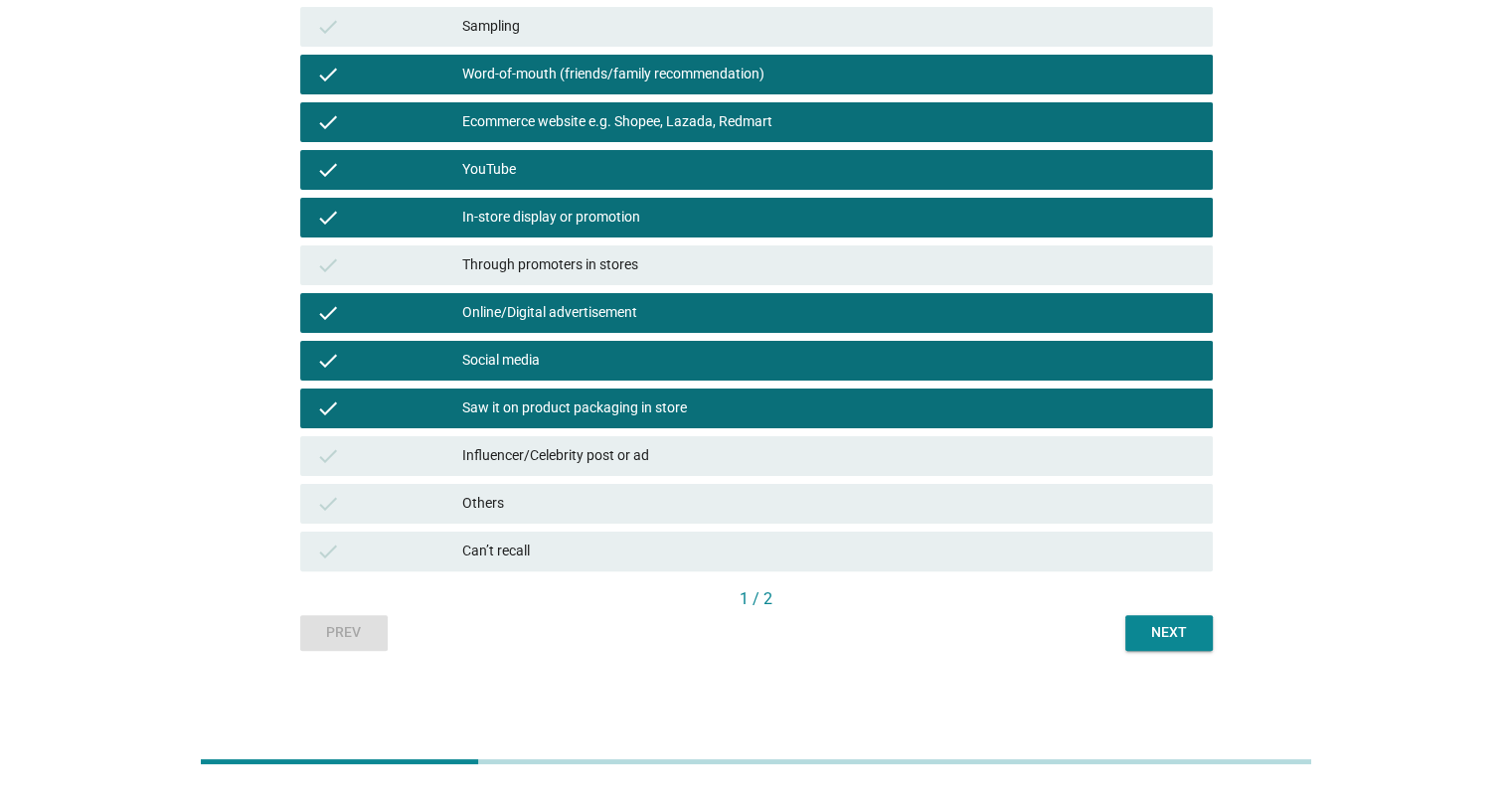 click on "Next" at bounding box center (1169, 633) 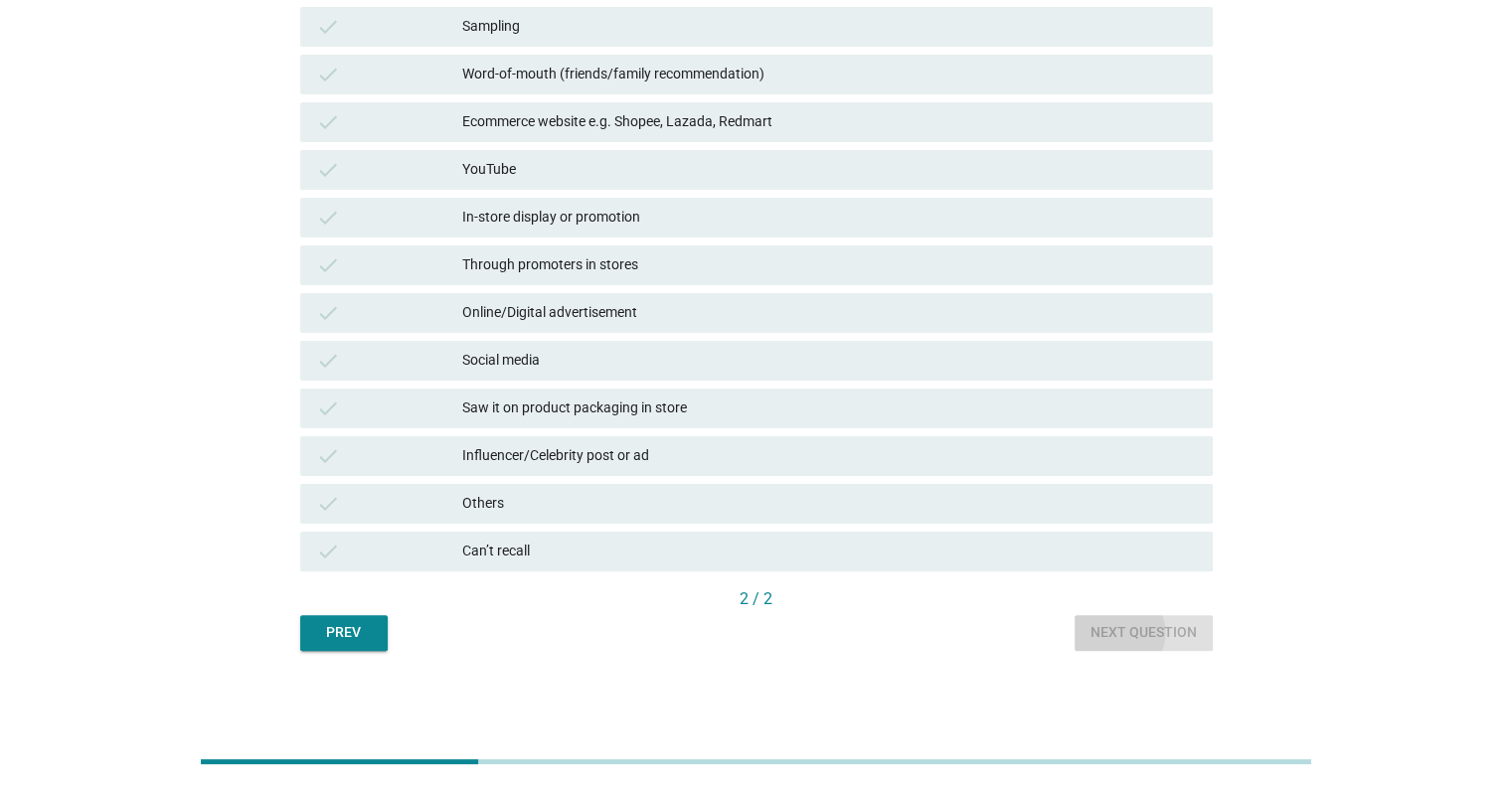 scroll, scrollTop: 0, scrollLeft: 0, axis: both 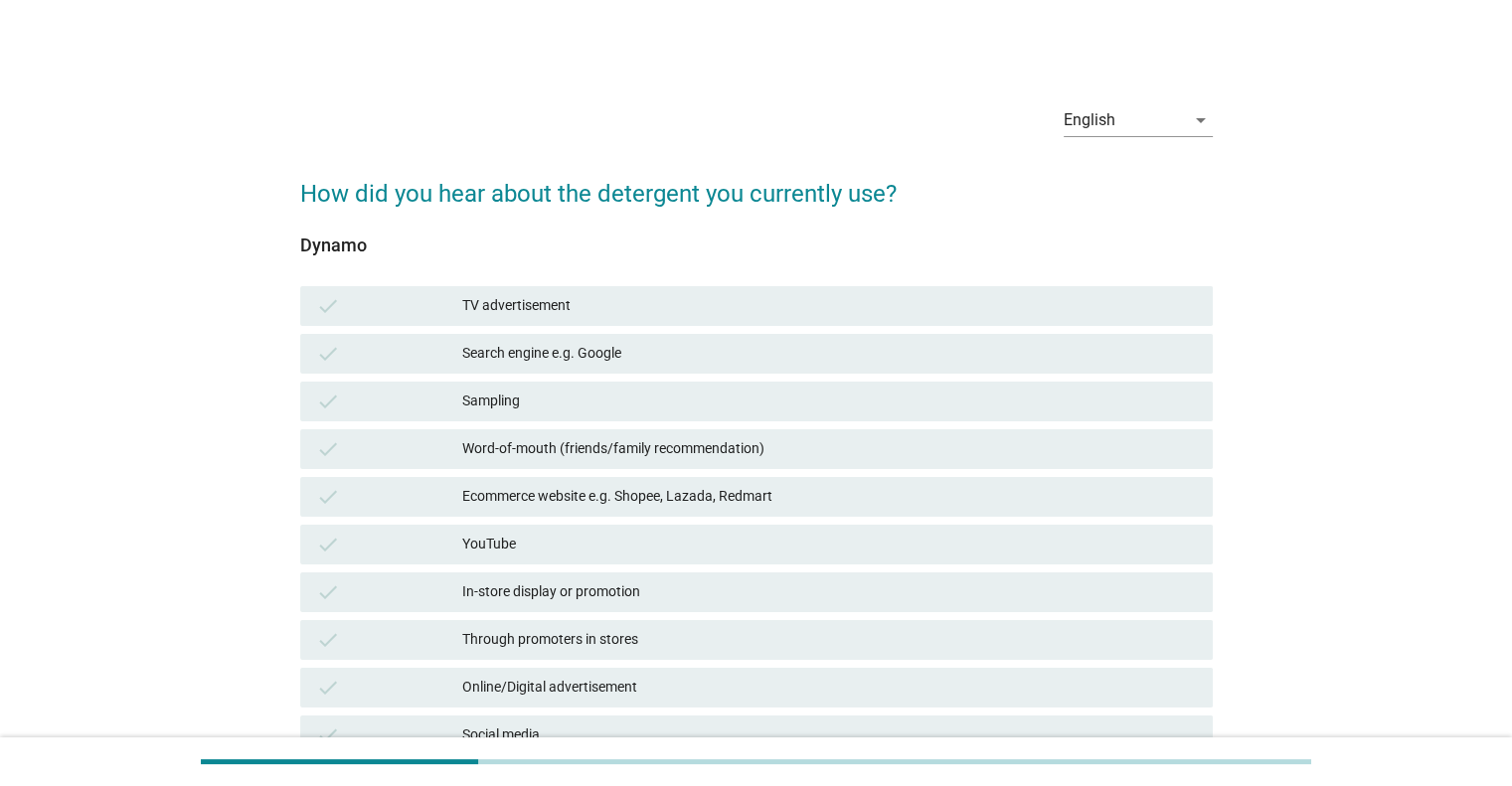 click on "Sampling" at bounding box center [829, 401] 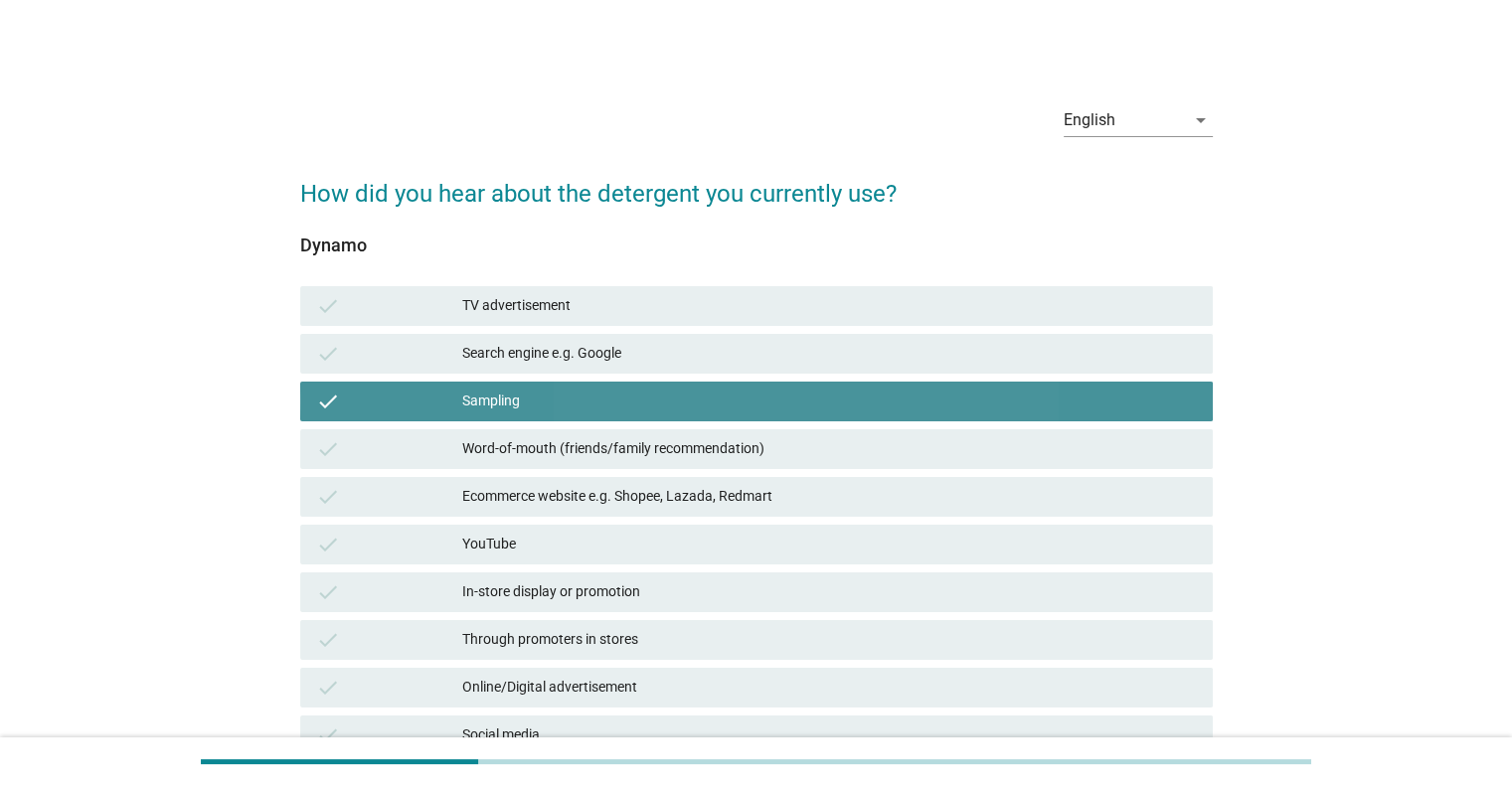 click on "check   Search engine e.g. Google" at bounding box center (756, 354) 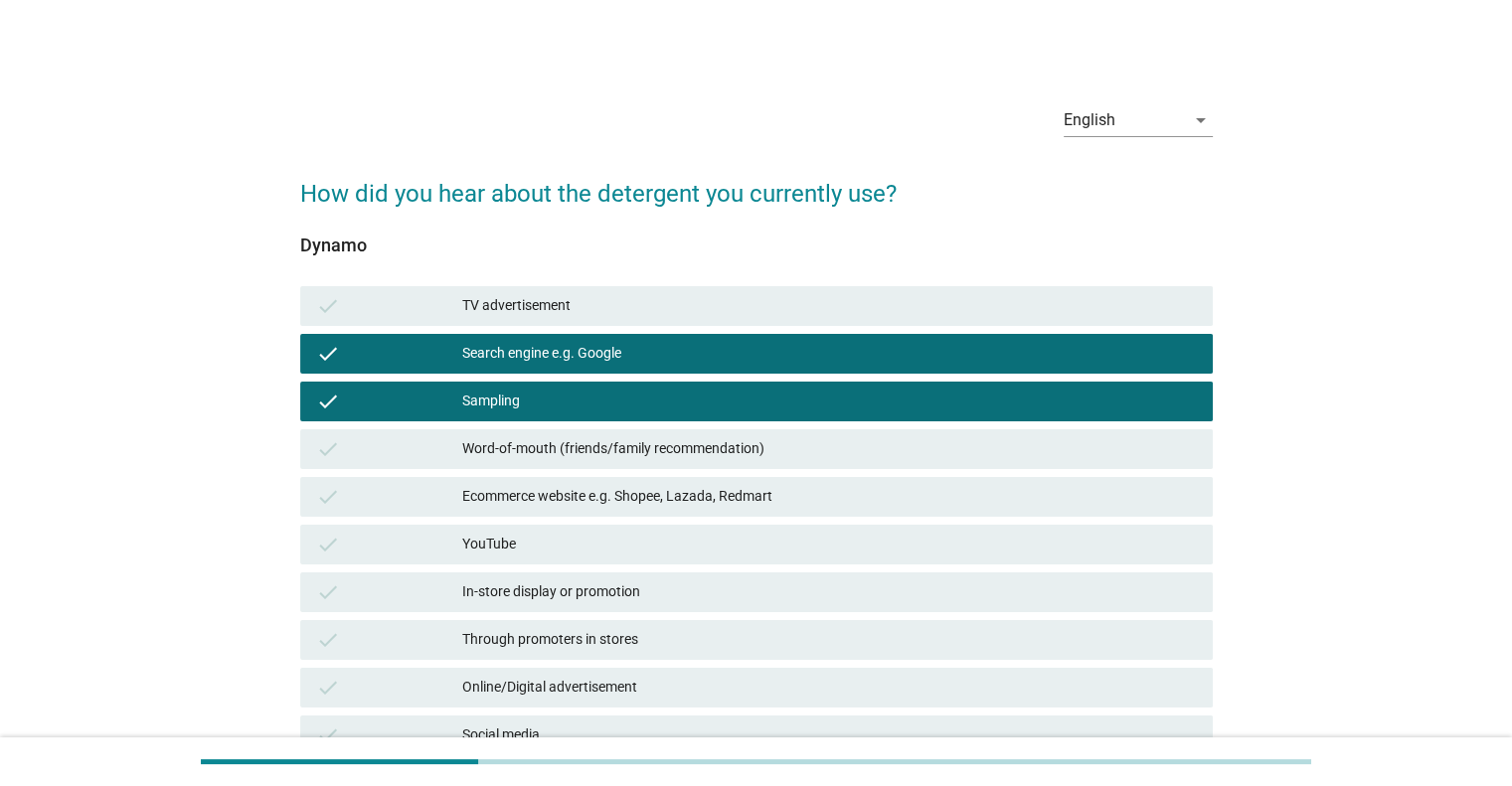 click on "Sampling" at bounding box center [829, 401] 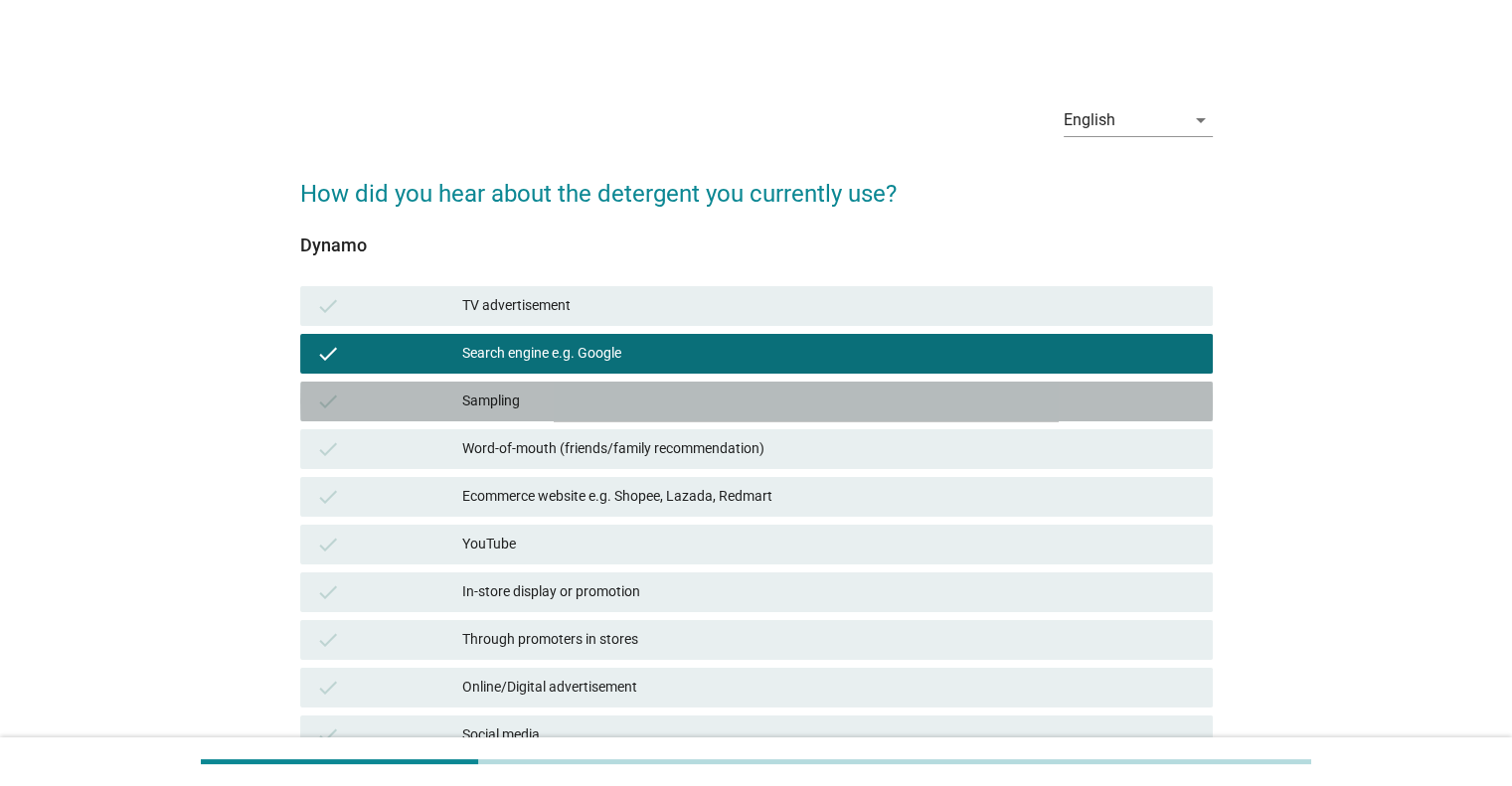 click on "TV advertisement" at bounding box center (829, 306) 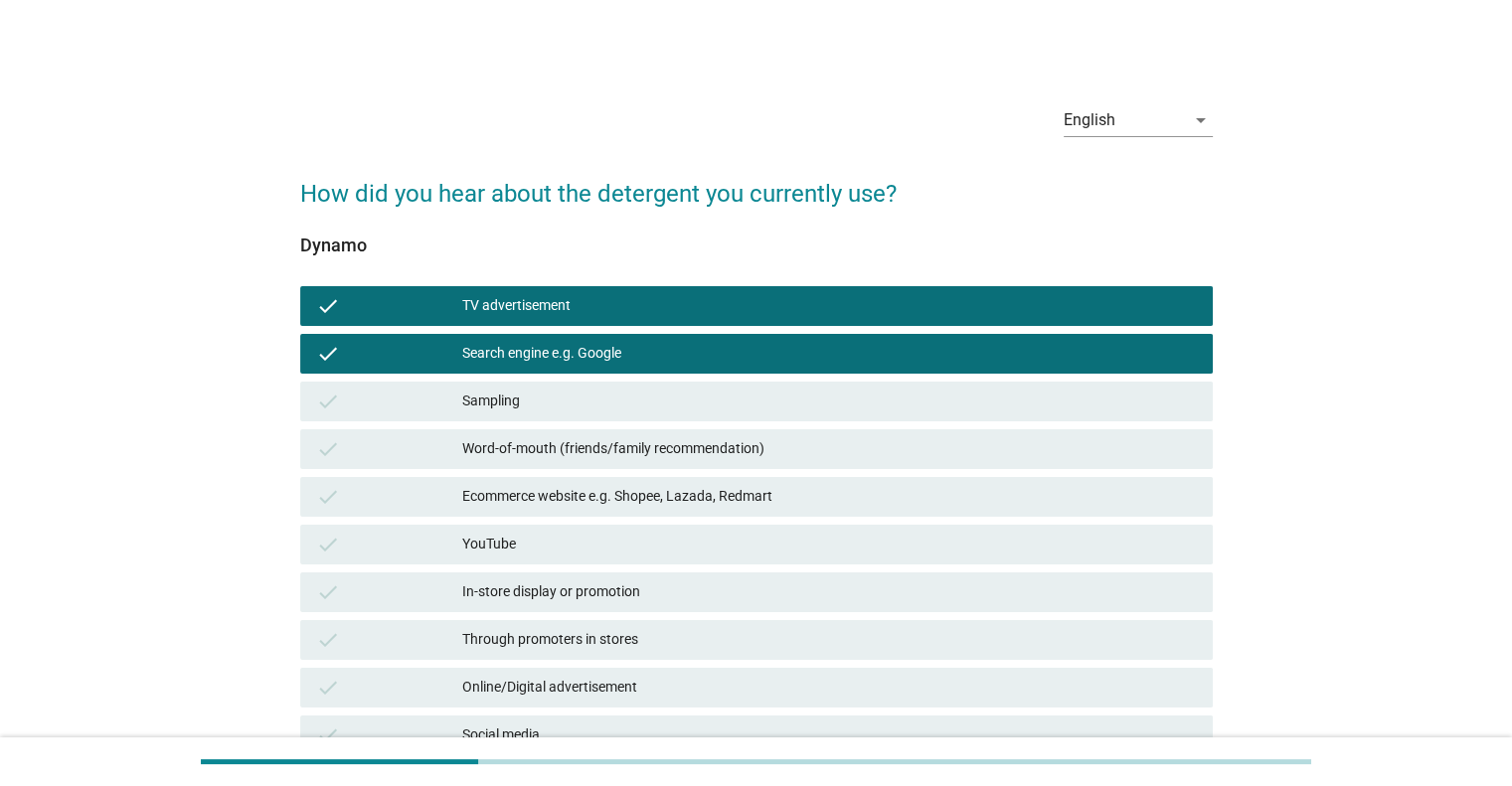 click on "Word-of-mouth (friends/family recommendation)" at bounding box center (829, 449) 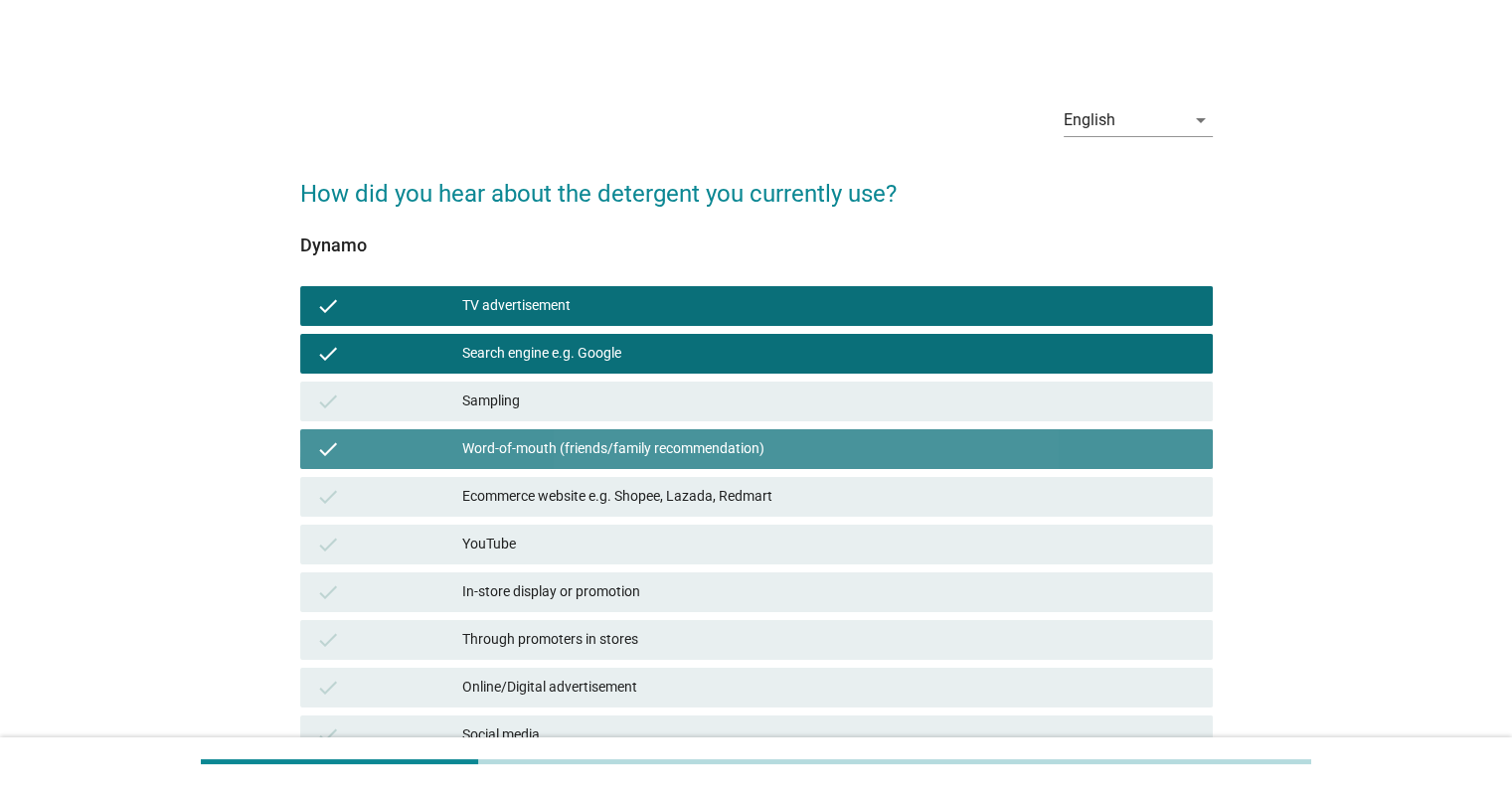 click on "Ecommerce website e.g. Shopee, Lazada, Redmart" at bounding box center [829, 497] 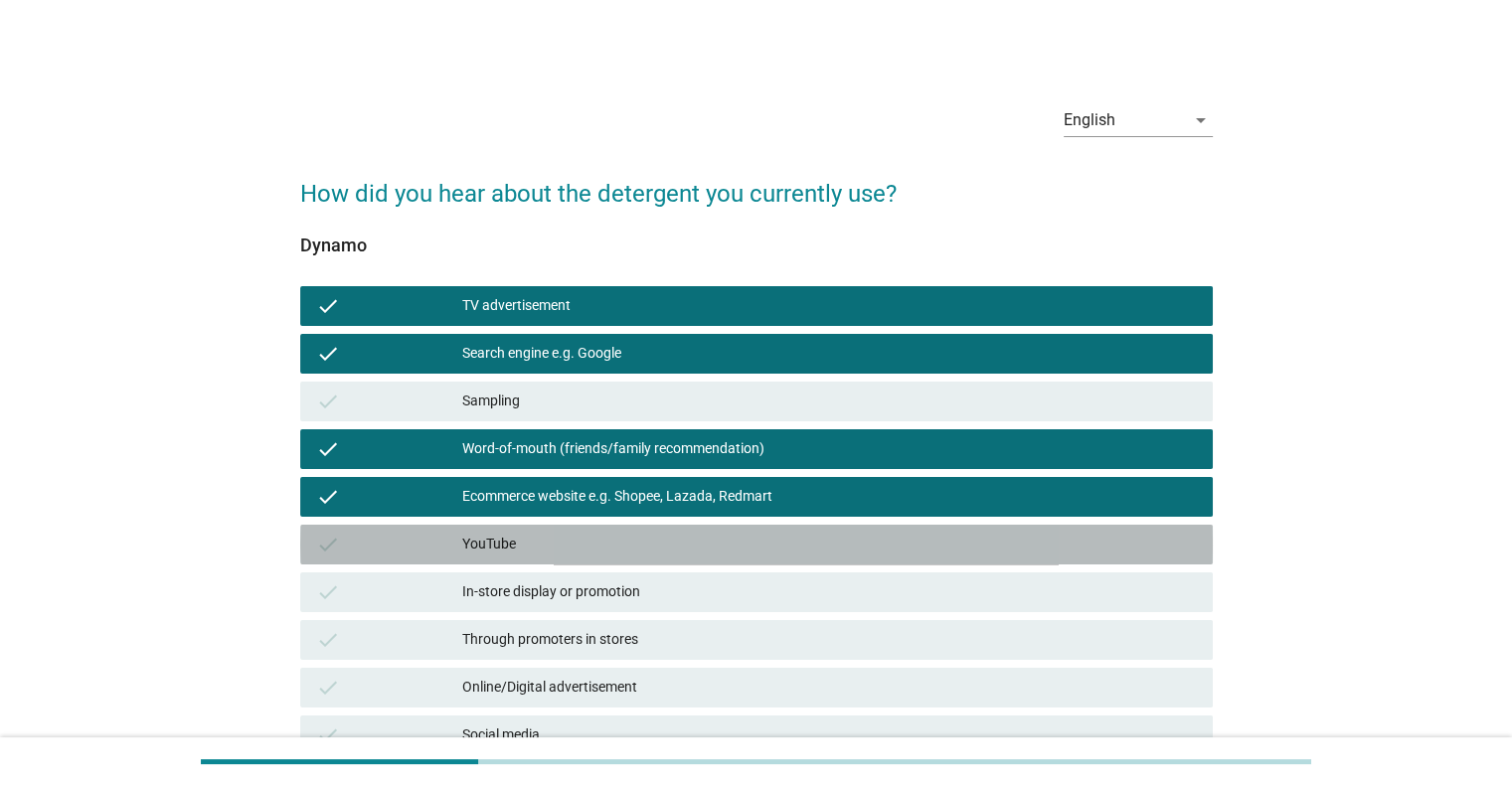 click on "check   YouTube" at bounding box center [756, 545] 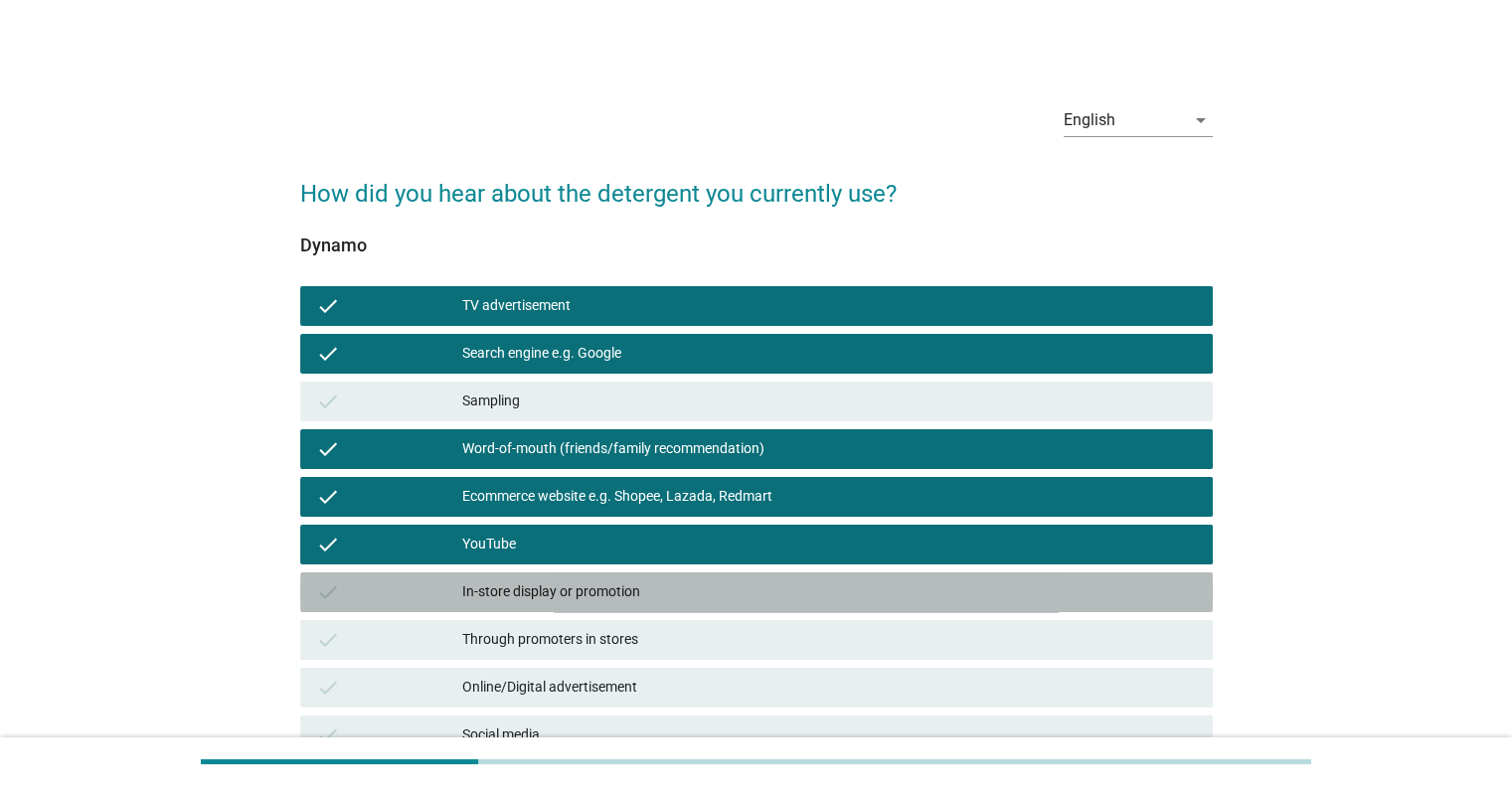 drag, startPoint x: 645, startPoint y: 590, endPoint x: 651, endPoint y: 647, distance: 57.31492 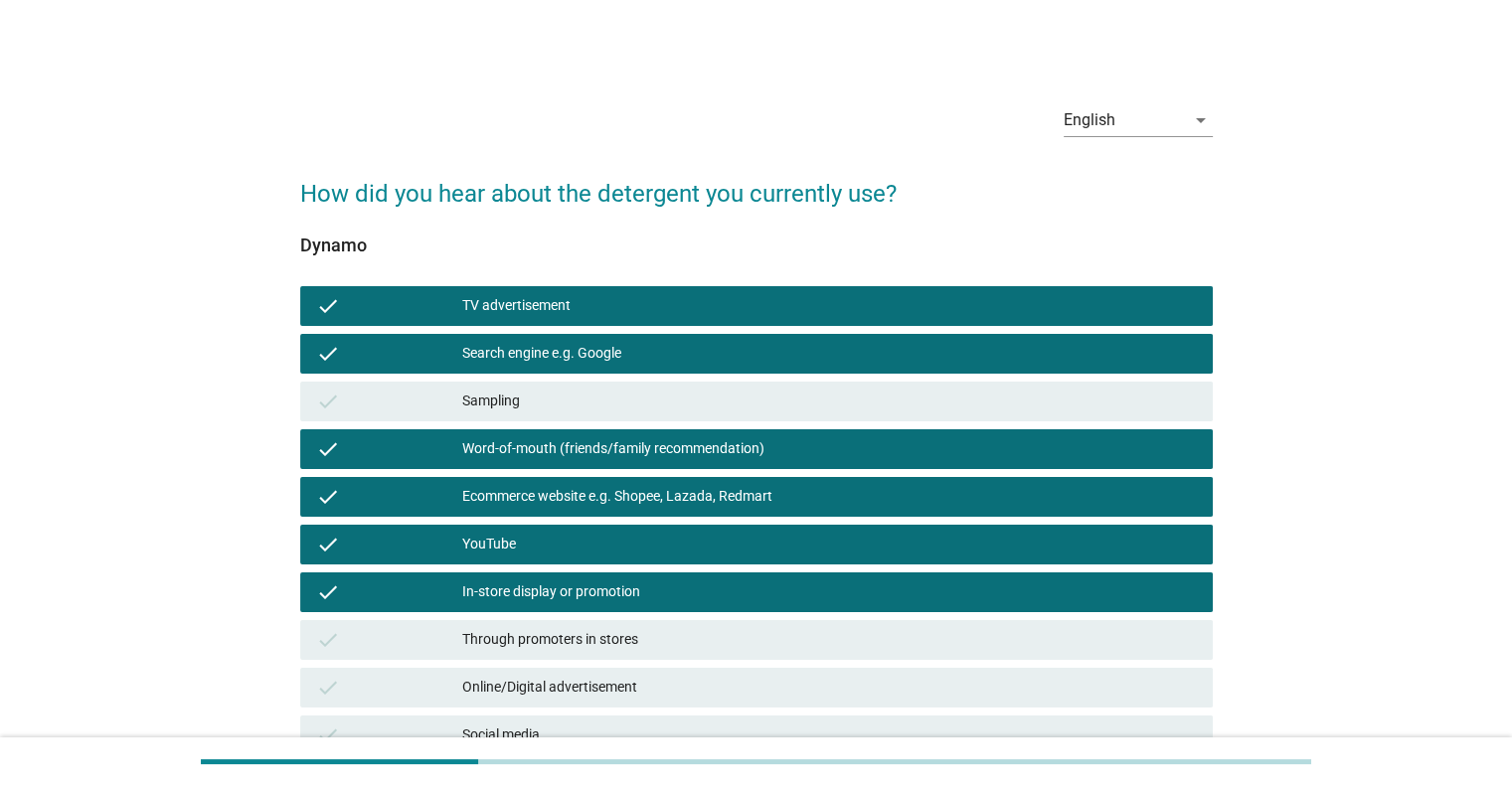 scroll, scrollTop: 199, scrollLeft: 0, axis: vertical 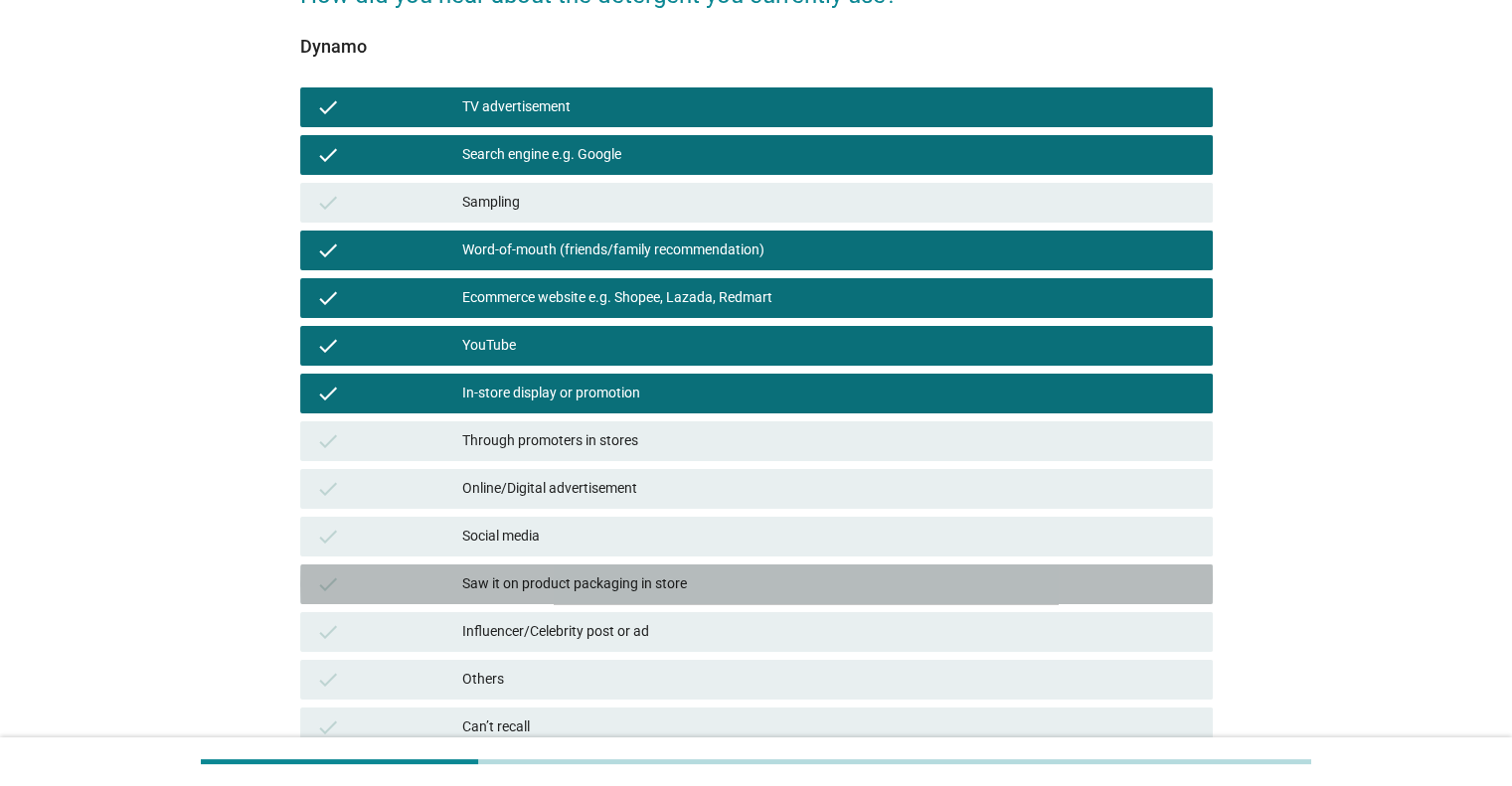 click on "Saw it on product packaging in store" at bounding box center [829, 584] 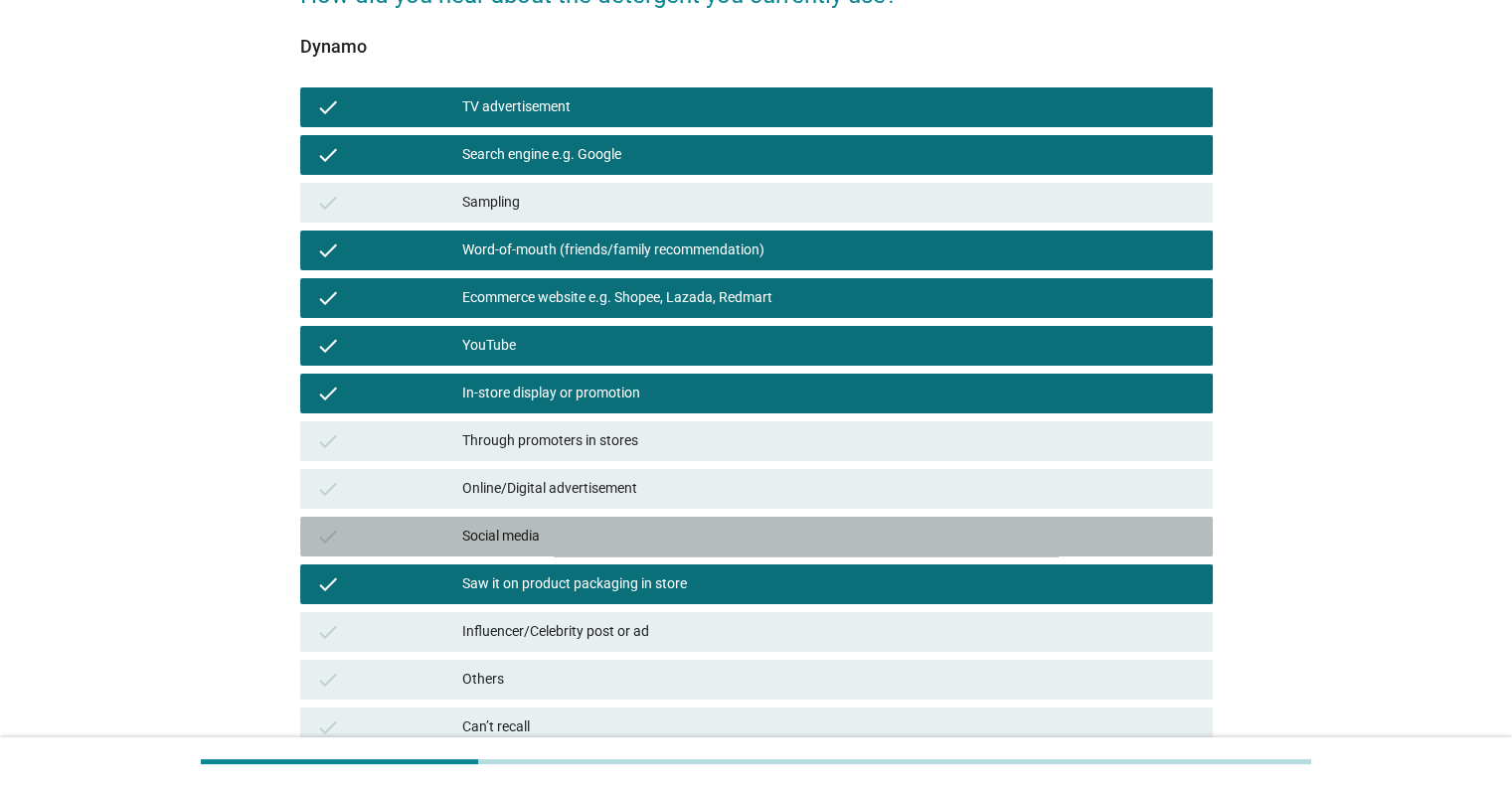 click on "Social media" at bounding box center (829, 537) 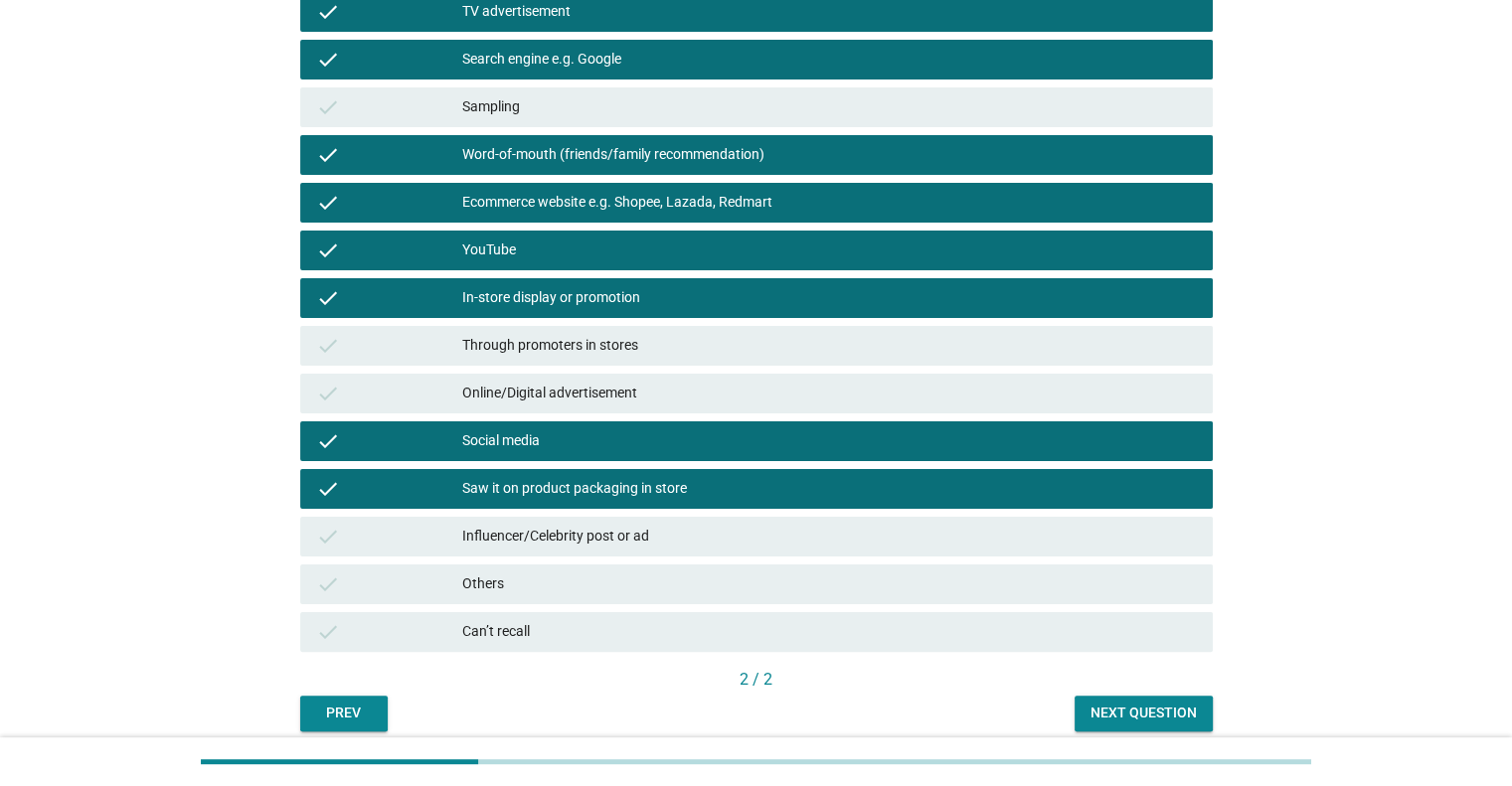 scroll, scrollTop: 375, scrollLeft: 0, axis: vertical 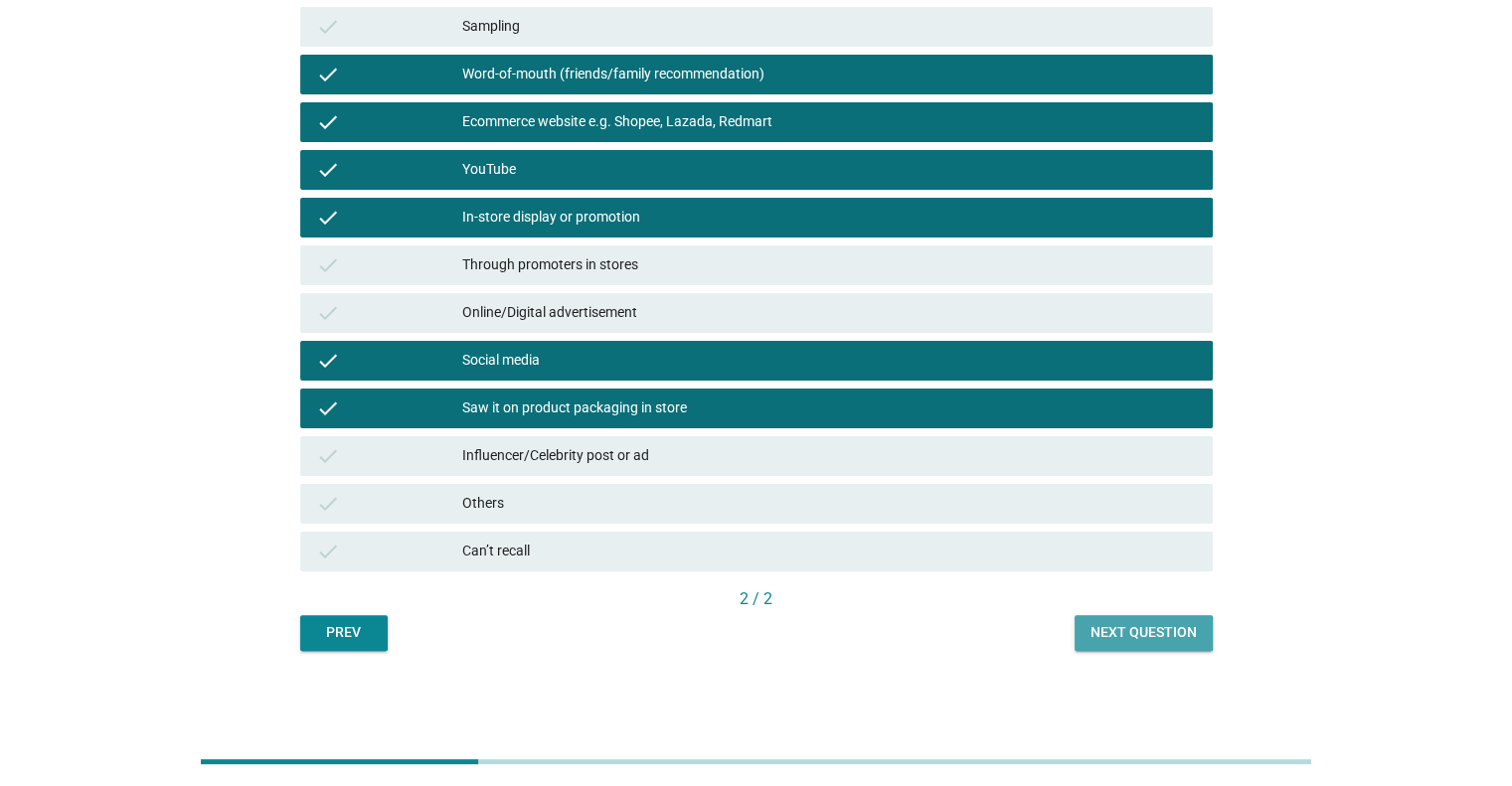 click on "Next question" at bounding box center (1143, 633) 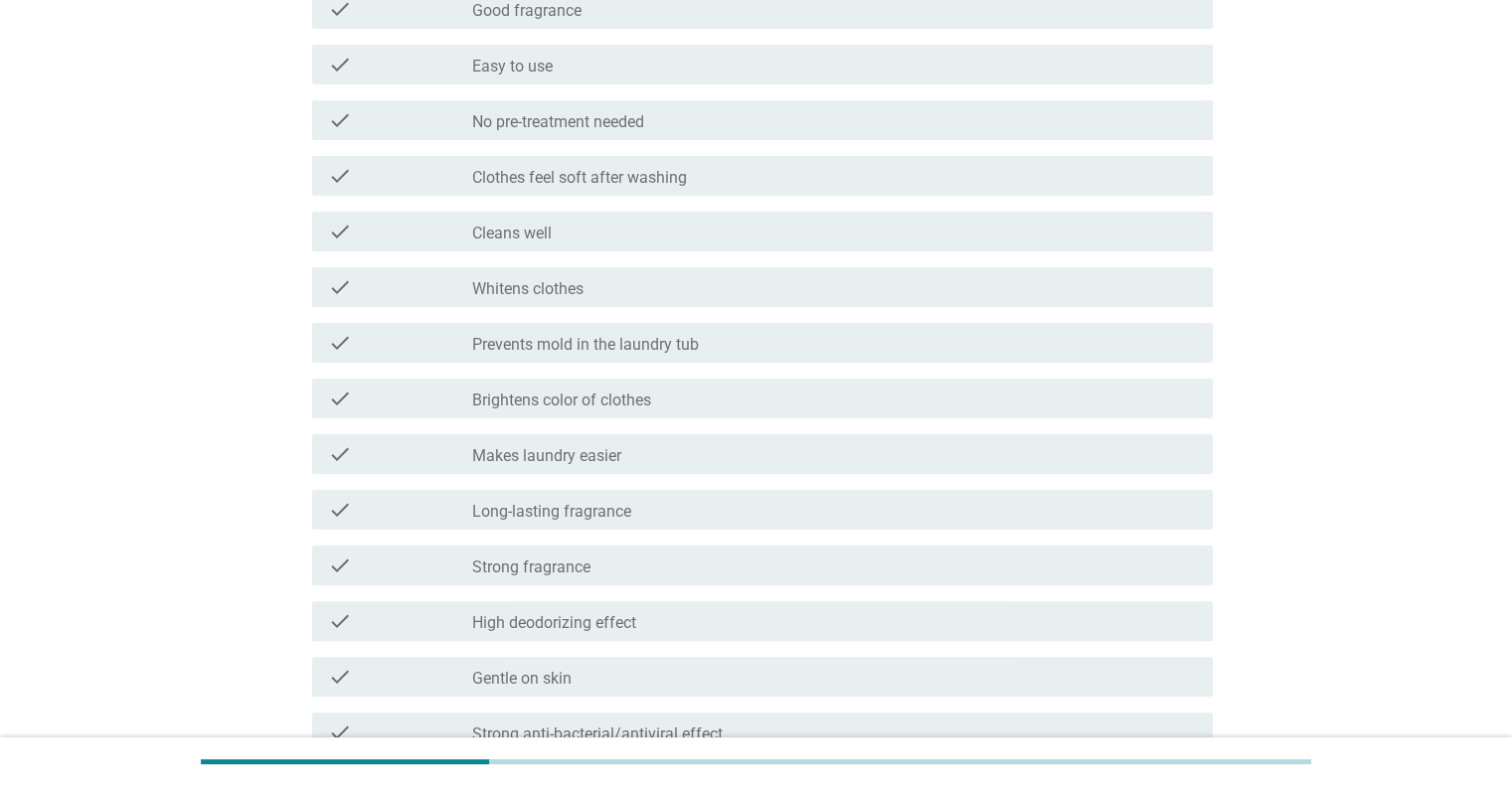 scroll, scrollTop: 0, scrollLeft: 0, axis: both 